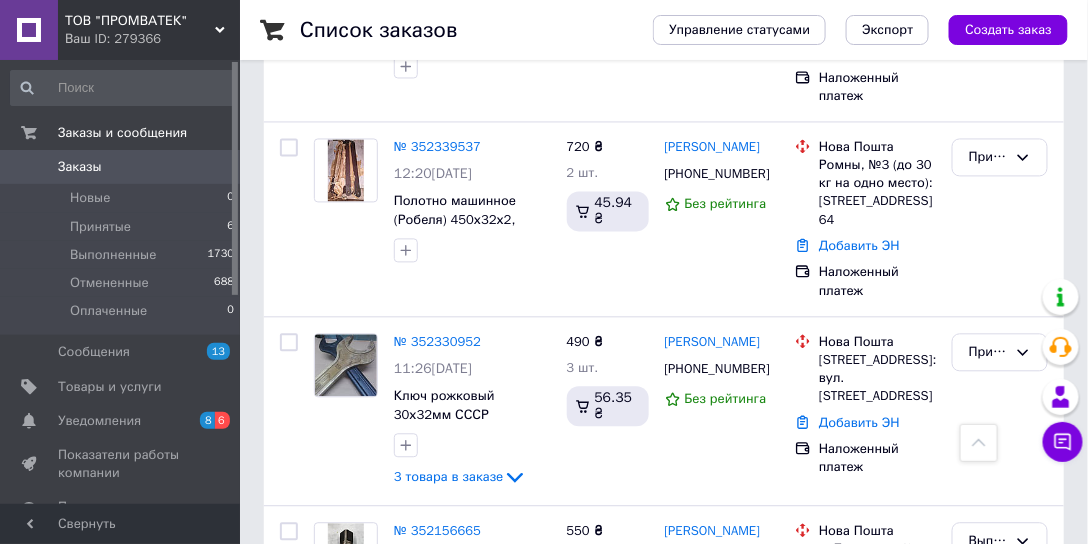 scroll, scrollTop: 1028, scrollLeft: 0, axis: vertical 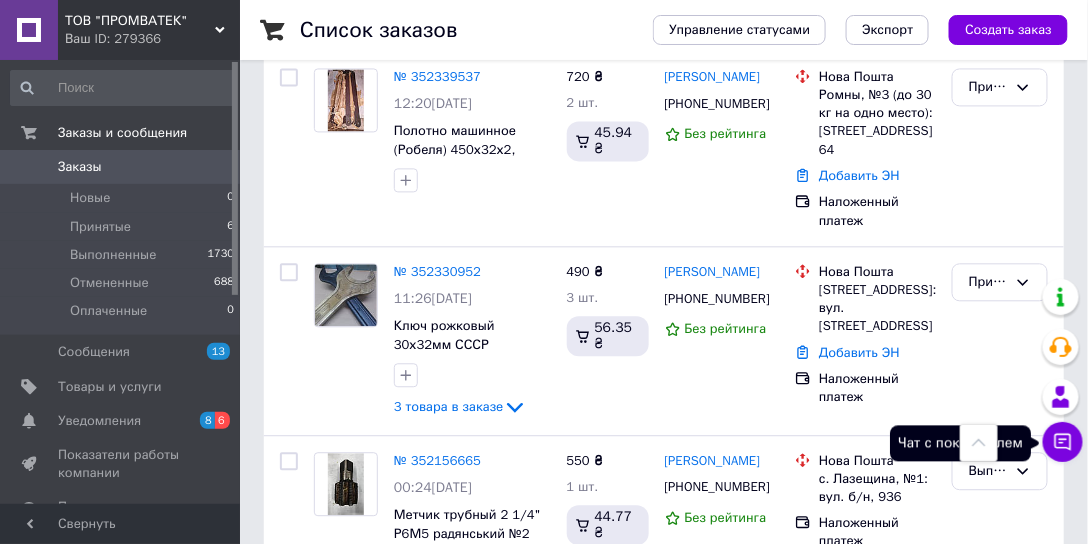 click 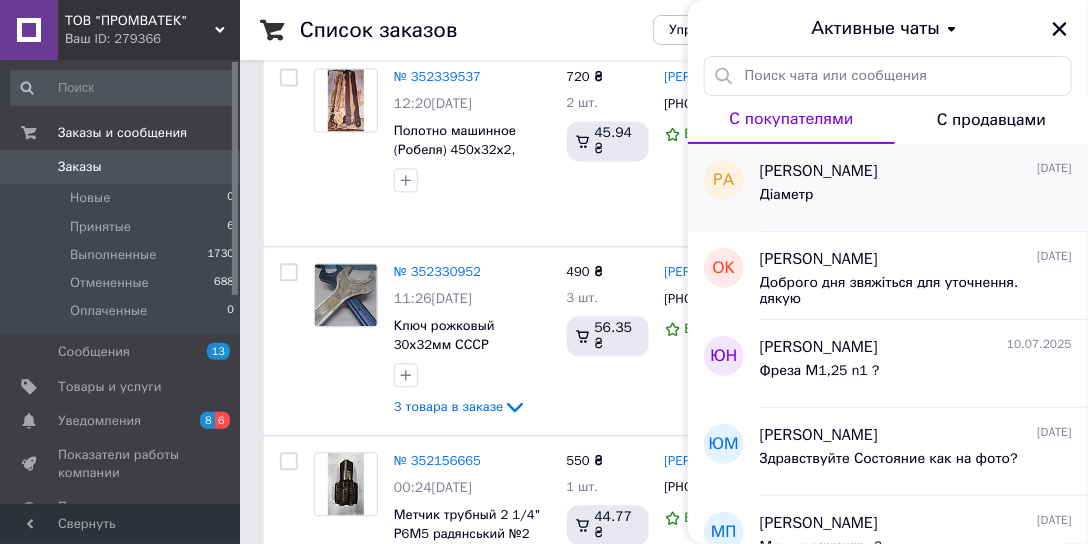 click on "Діаметр" at bounding box center (916, 199) 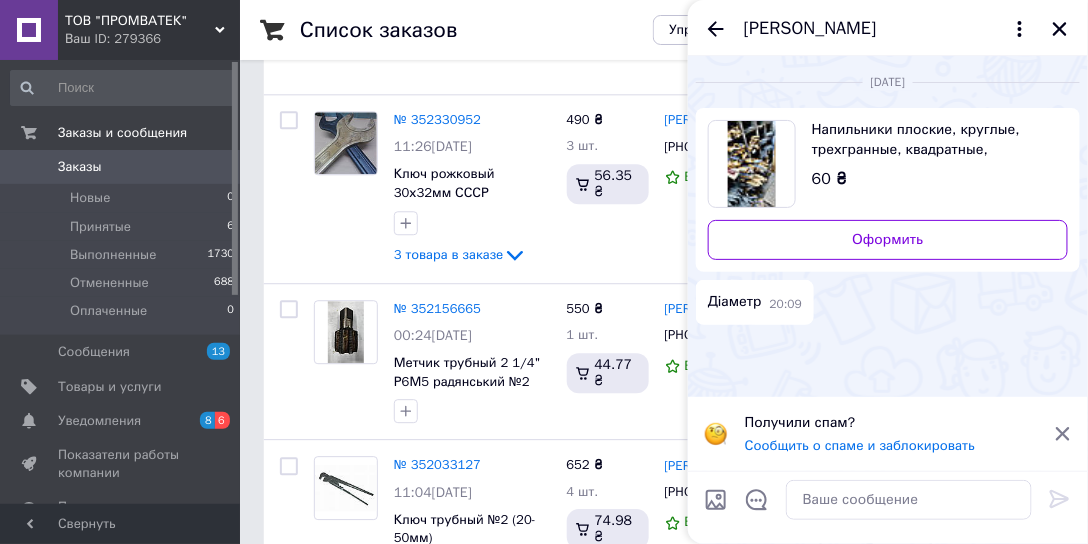 scroll, scrollTop: 1200, scrollLeft: 0, axis: vertical 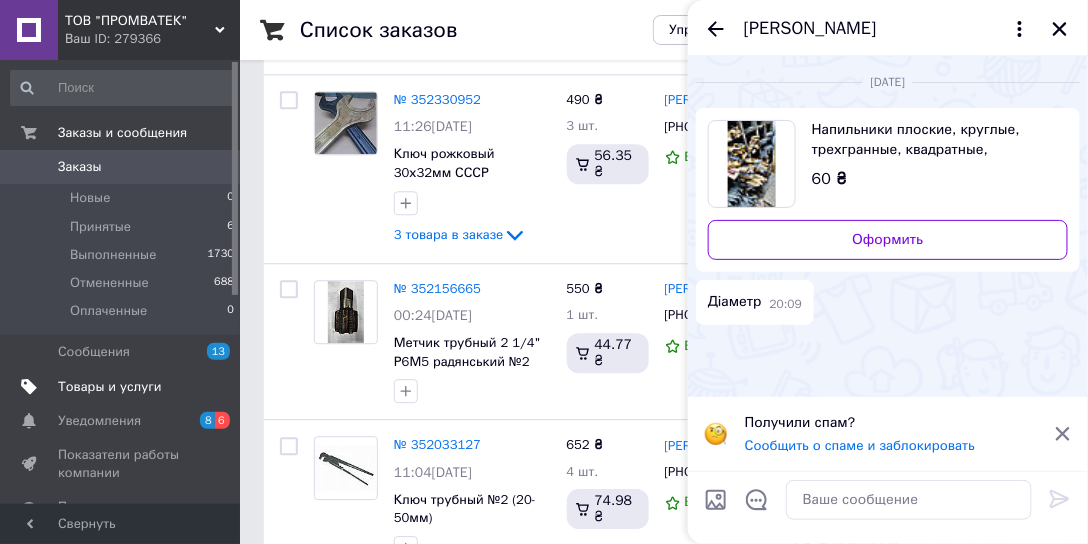 click on "Товары и услуги" at bounding box center [110, 387] 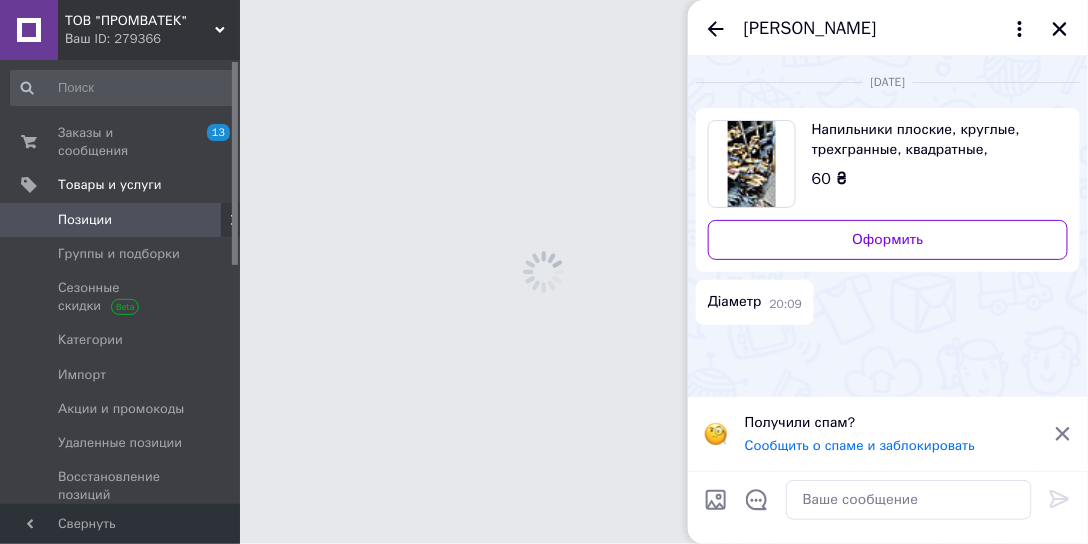 scroll, scrollTop: 0, scrollLeft: 0, axis: both 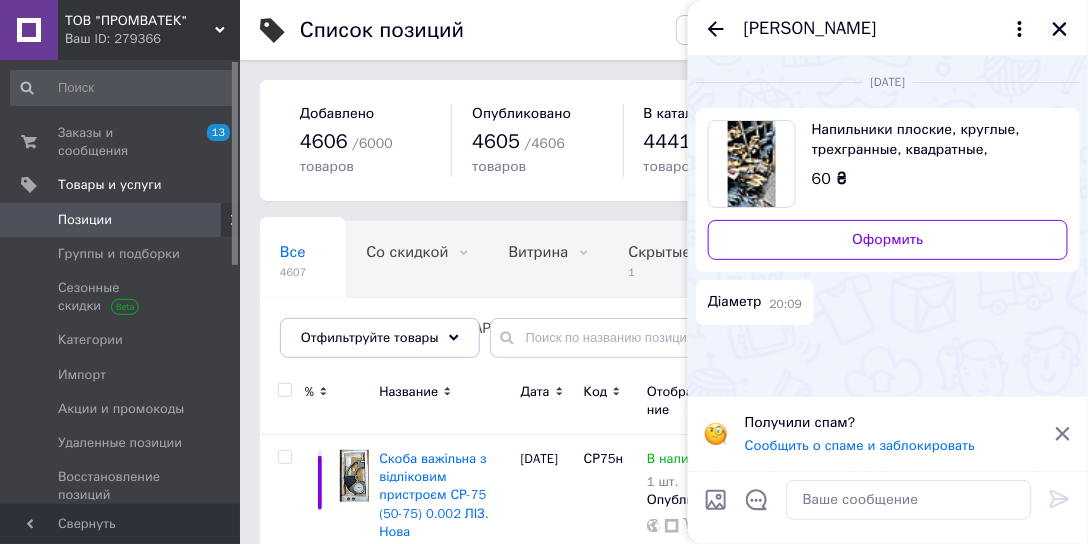 click 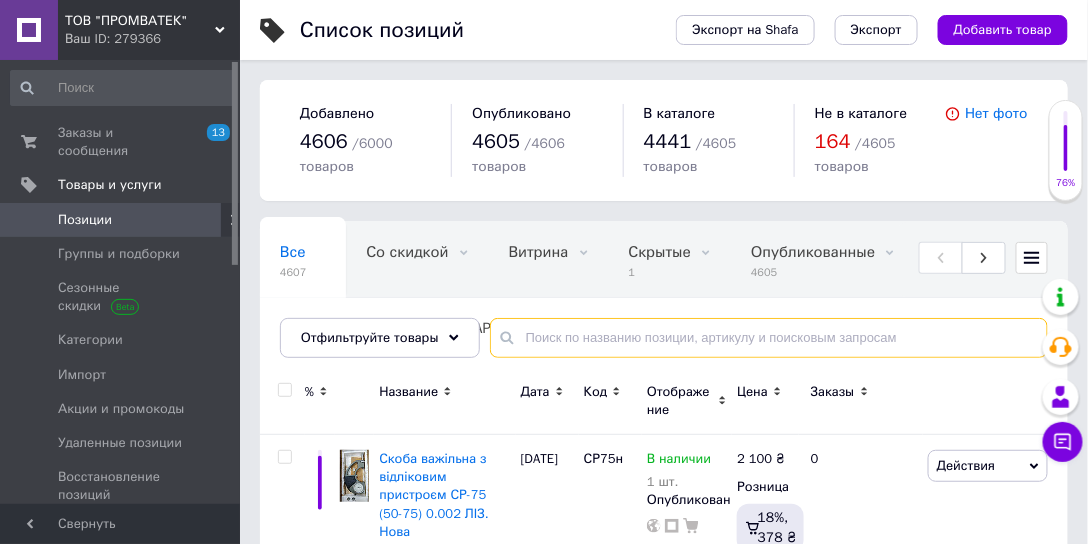 click at bounding box center (769, 338) 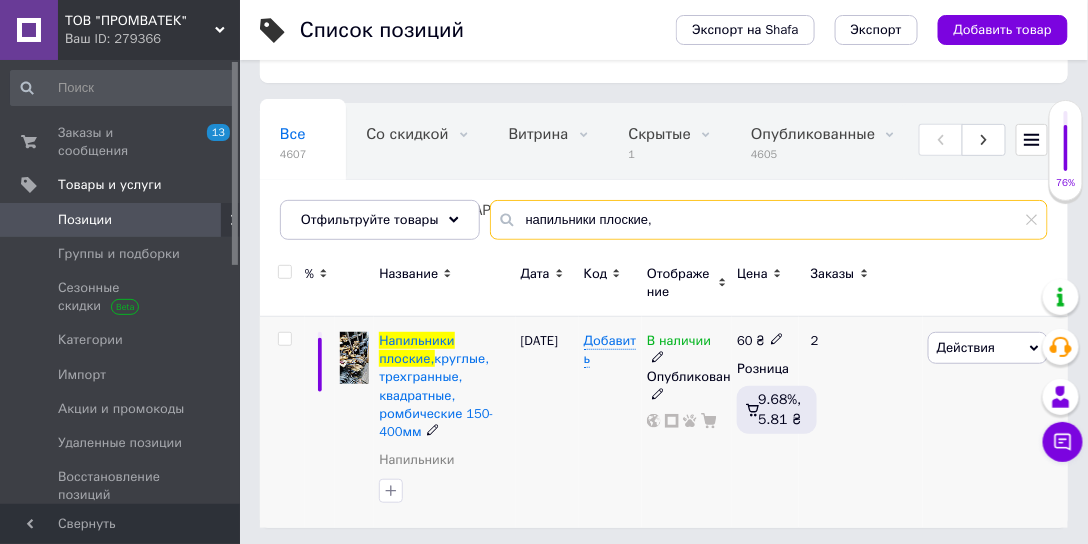 scroll, scrollTop: 119, scrollLeft: 0, axis: vertical 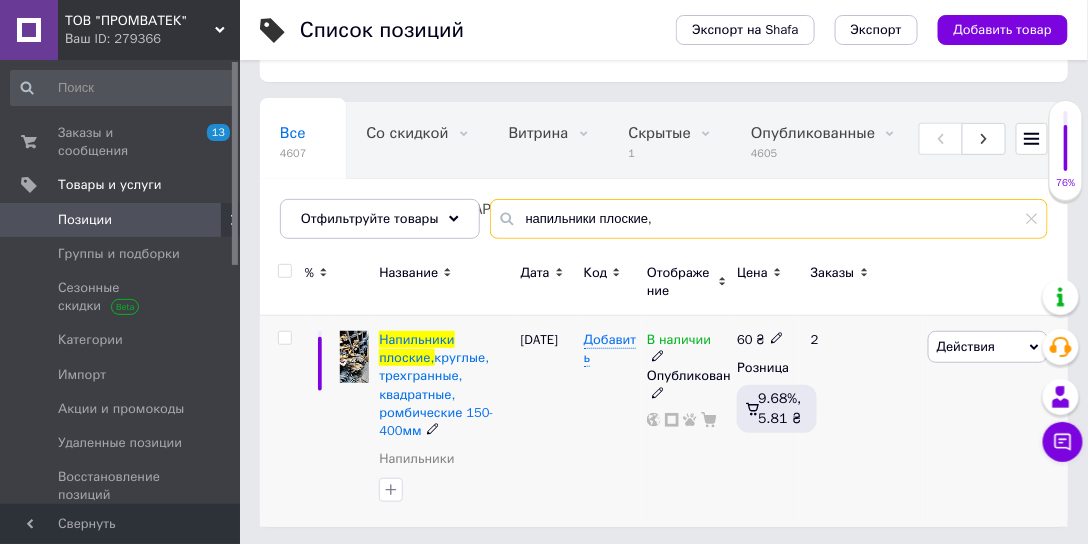 type on "напильники плоские," 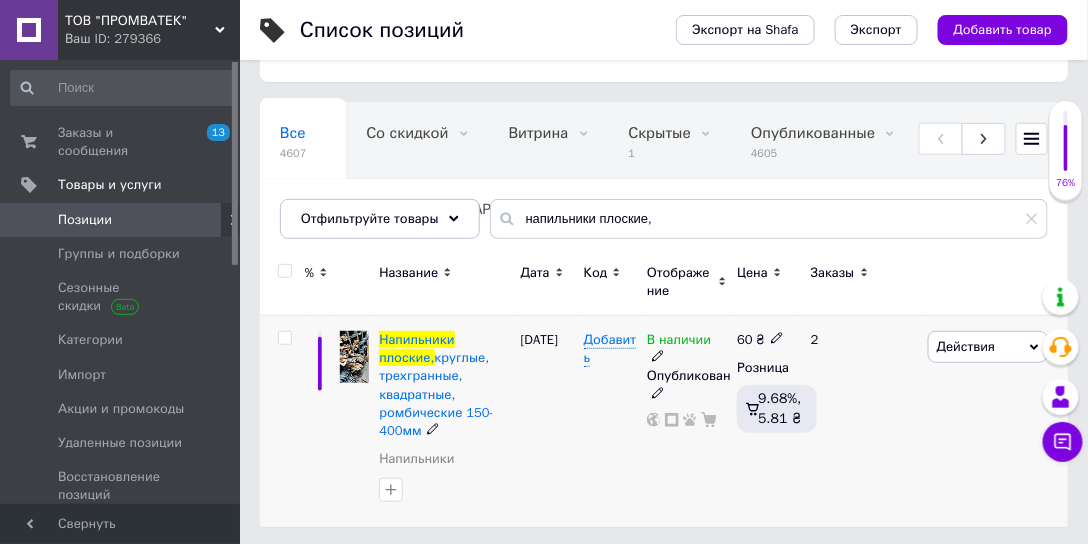 click 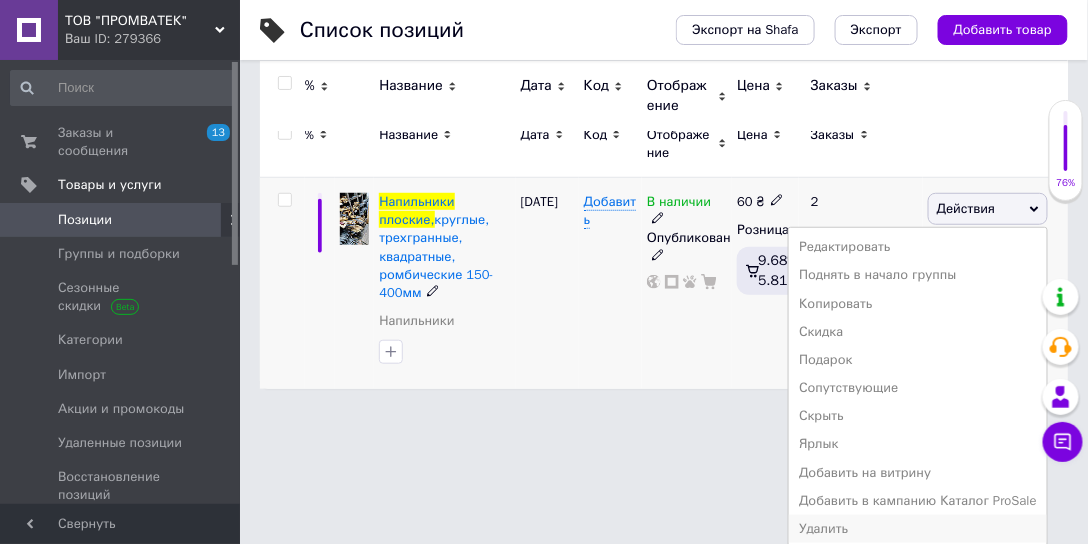 click on "Удалить" at bounding box center (918, 529) 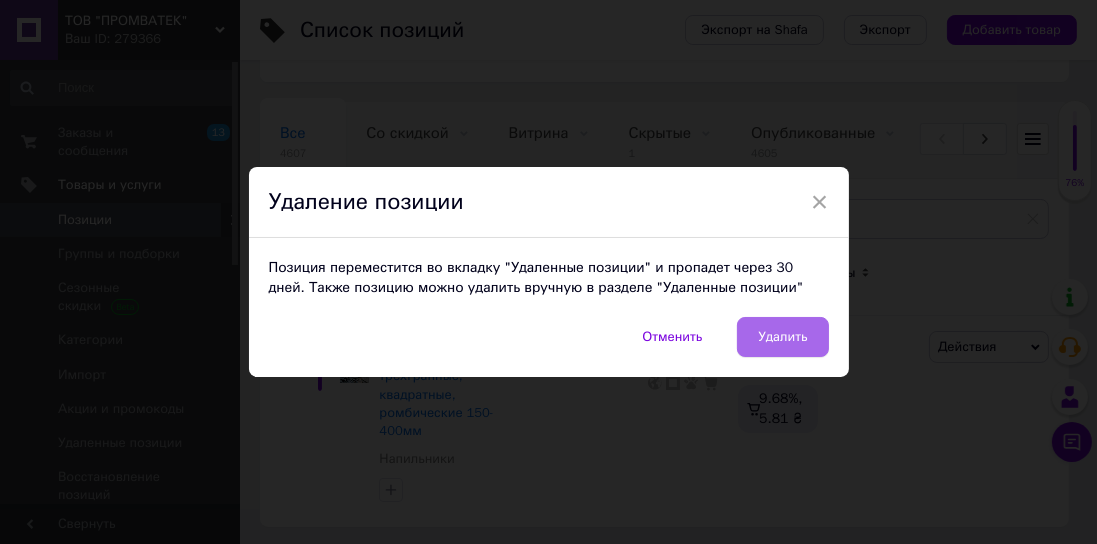 click on "Удалить" at bounding box center (782, 337) 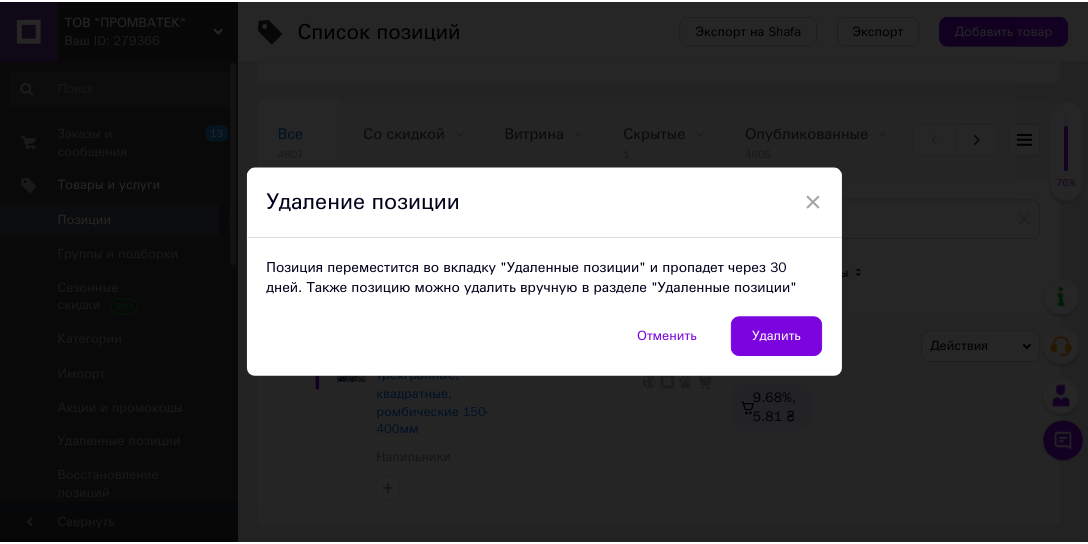 scroll, scrollTop: 101, scrollLeft: 0, axis: vertical 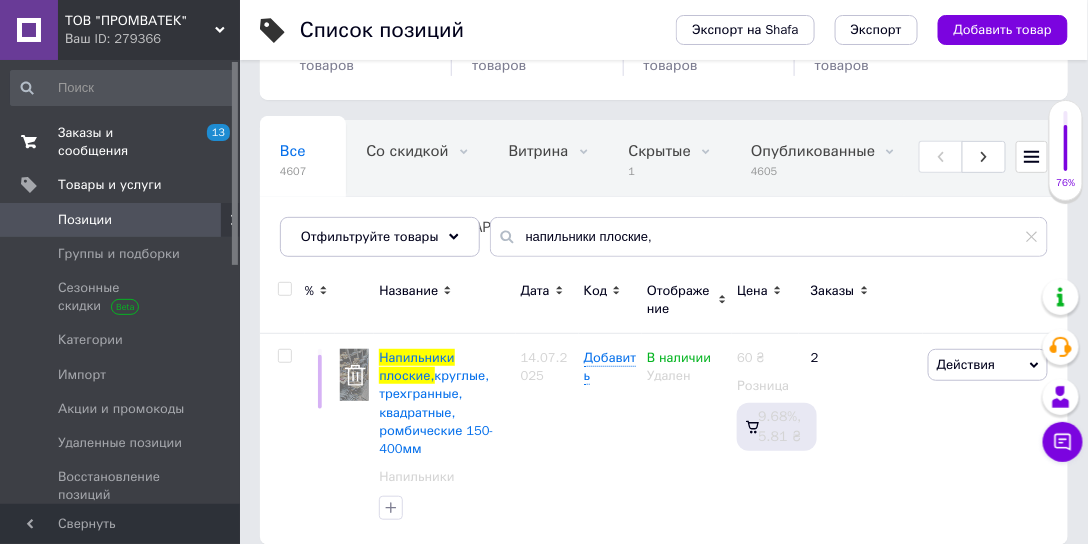 click on "Заказы и сообщения" at bounding box center (121, 142) 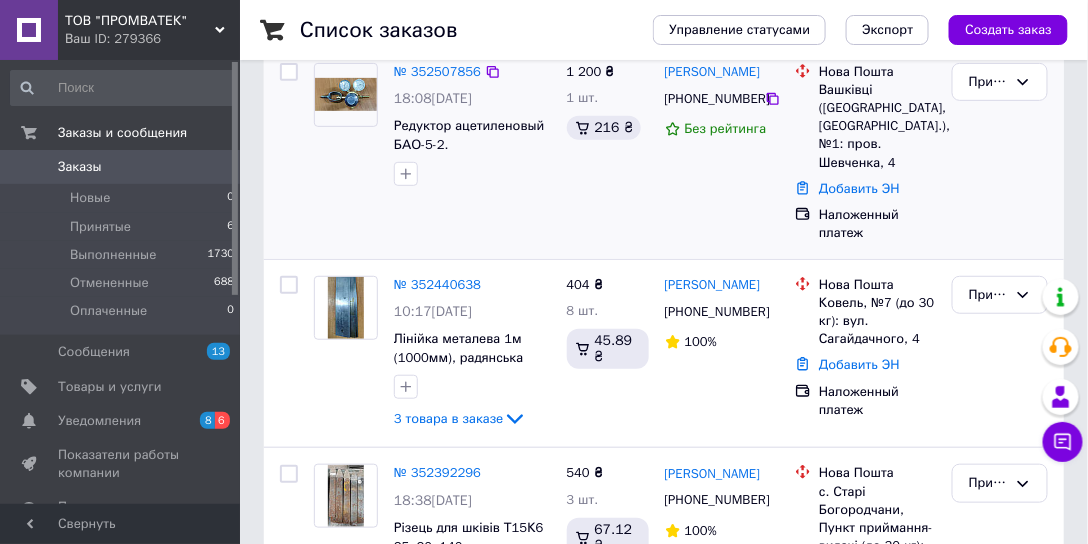 scroll, scrollTop: 0, scrollLeft: 0, axis: both 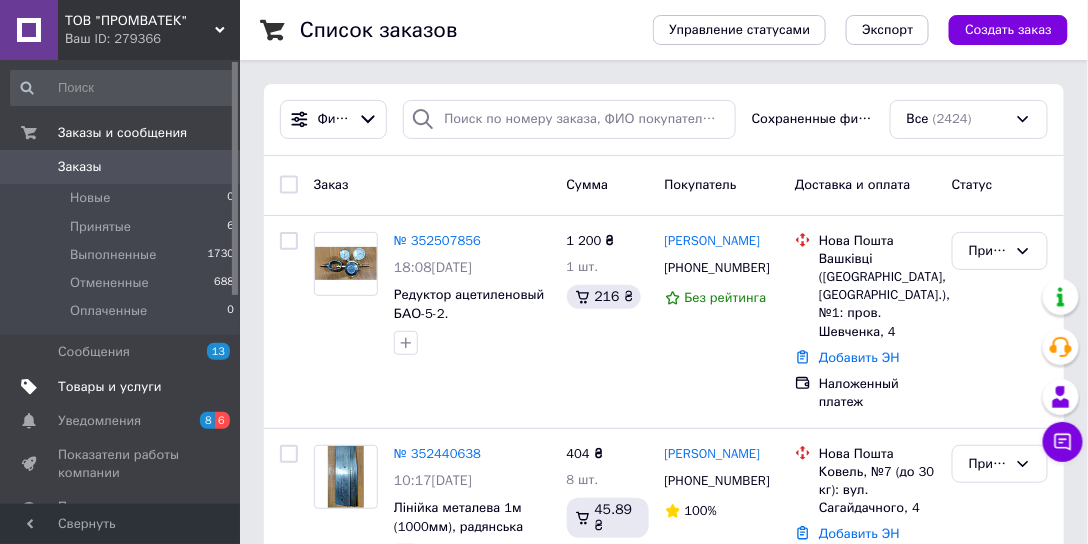 click on "Товары и услуги" at bounding box center (110, 387) 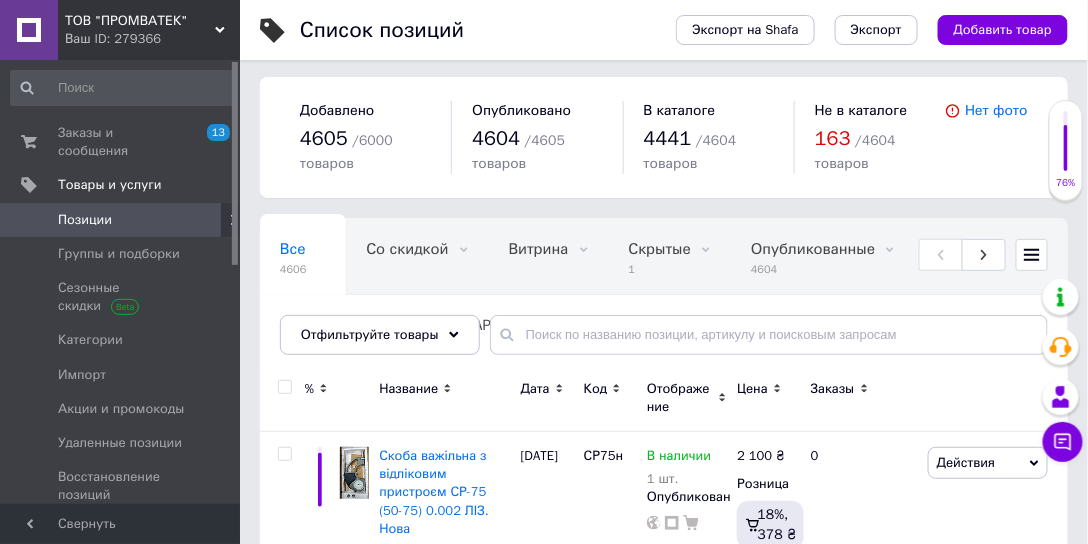 scroll, scrollTop: 42, scrollLeft: 0, axis: vertical 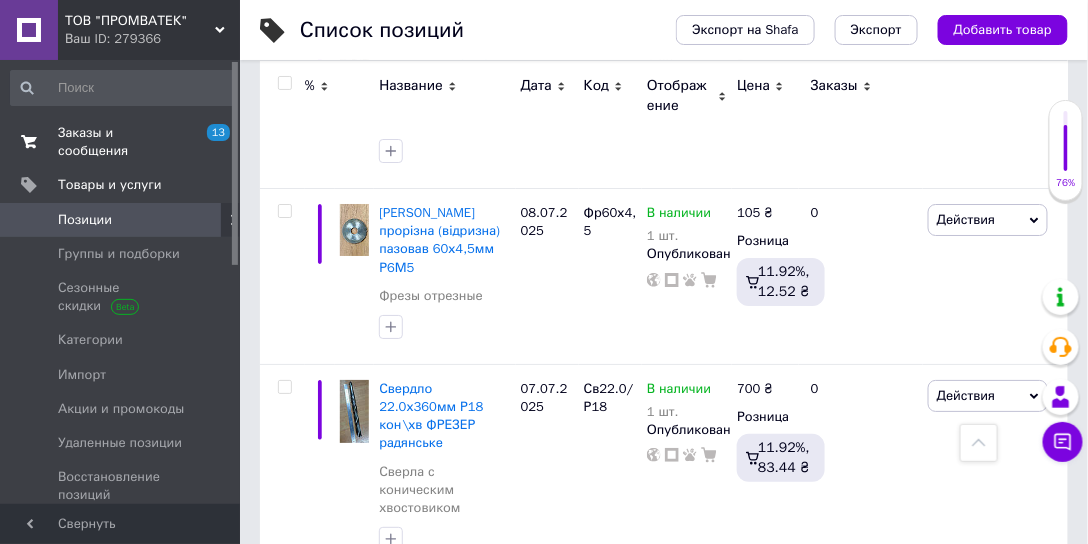 click on "Заказы и сообщения" at bounding box center (121, 142) 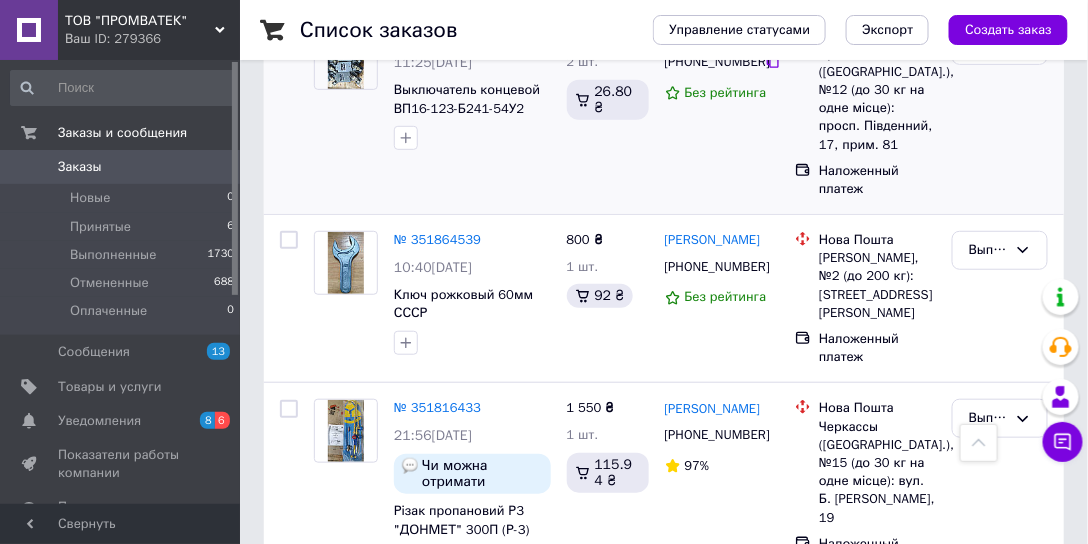 scroll, scrollTop: 2114, scrollLeft: 0, axis: vertical 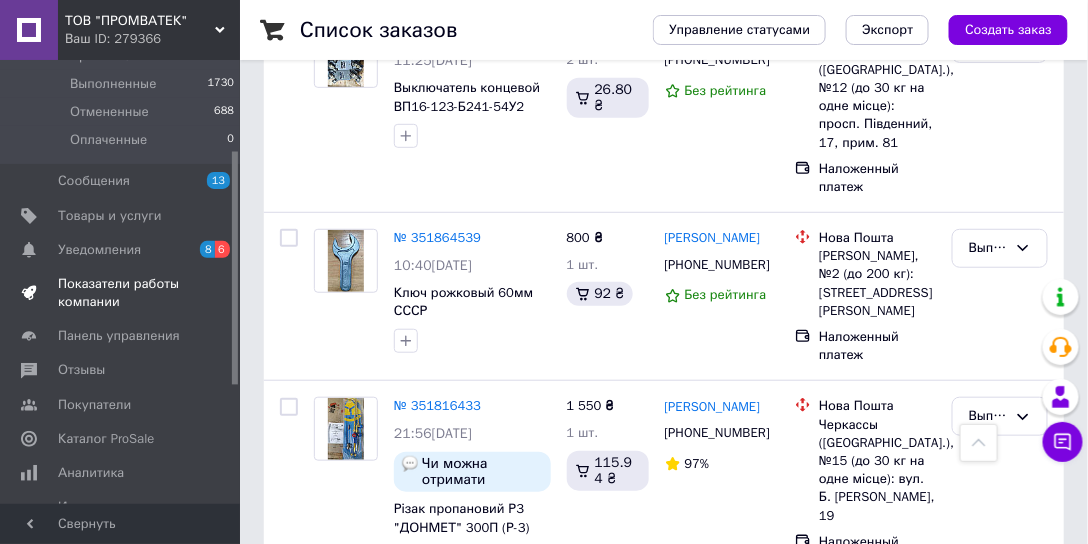 click on "Показатели работы компании" at bounding box center [121, 293] 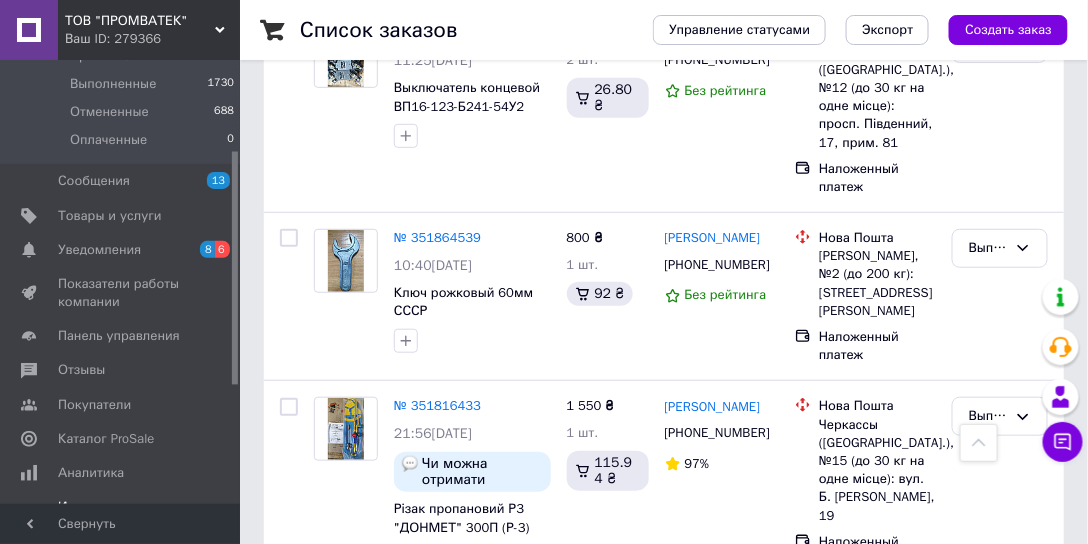 scroll, scrollTop: 0, scrollLeft: 0, axis: both 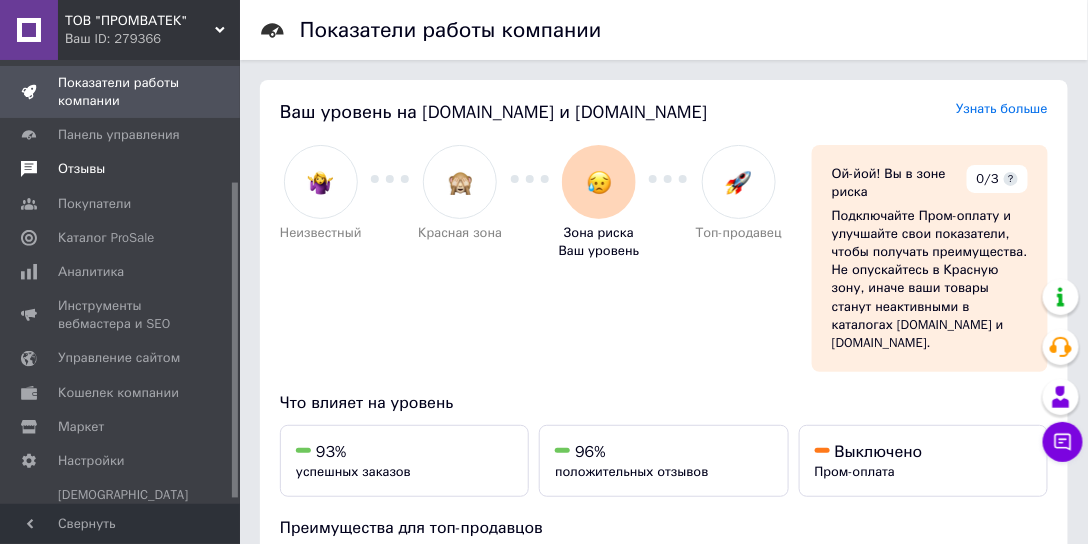 click on "Отзывы" at bounding box center (81, 169) 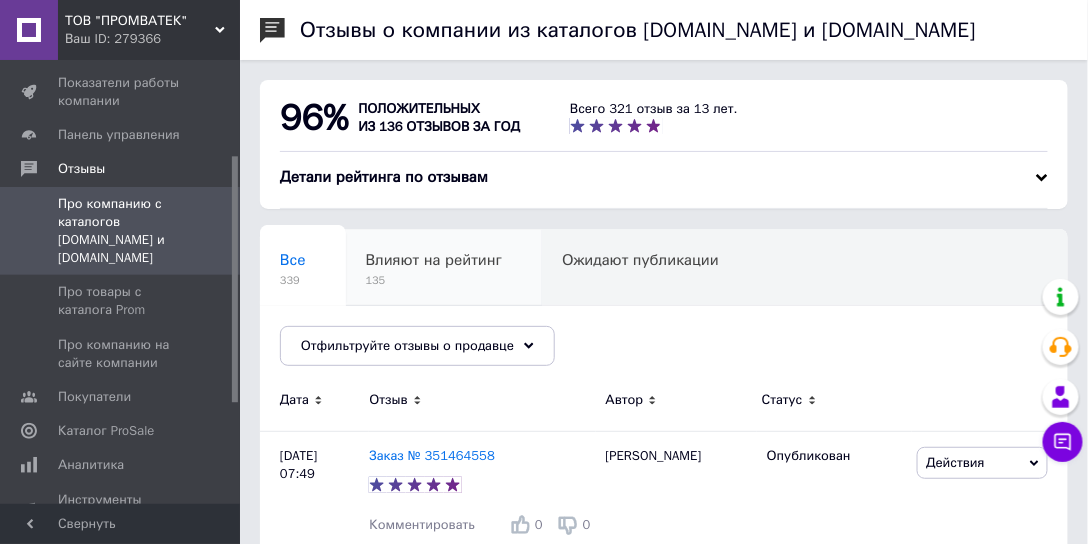 scroll, scrollTop: 66, scrollLeft: 0, axis: vertical 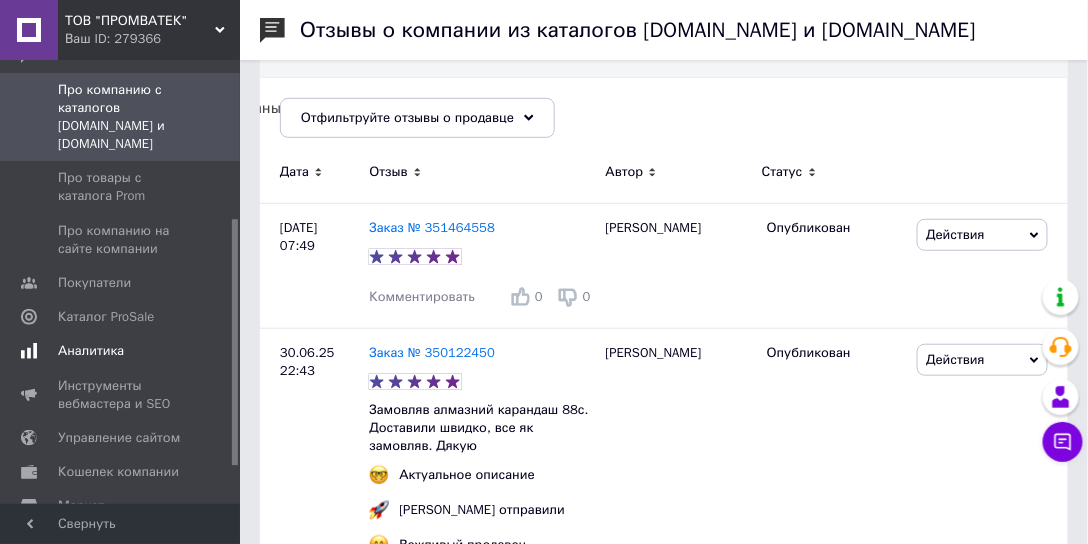 click on "Аналитика" at bounding box center [91, 351] 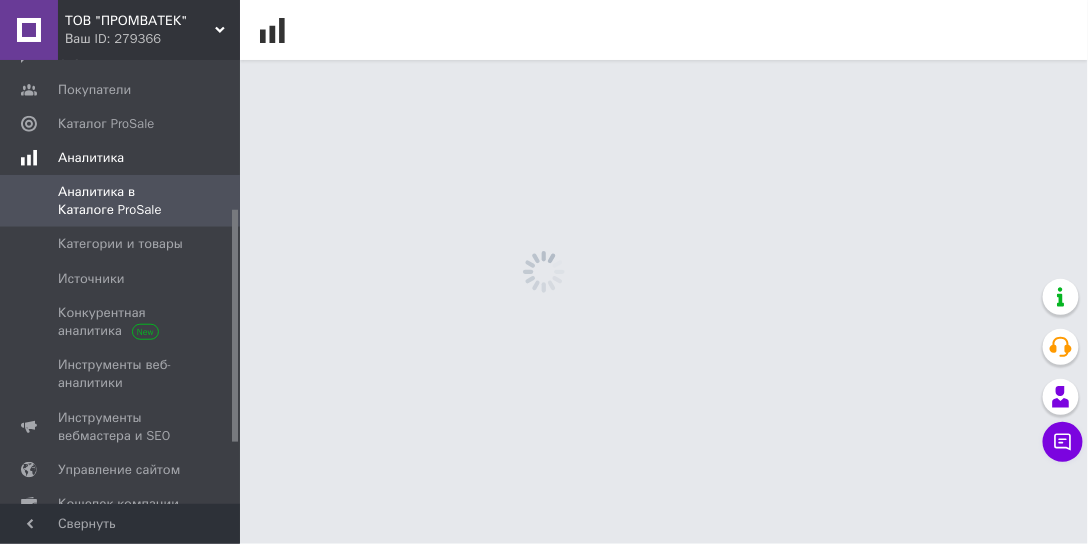 scroll, scrollTop: 0, scrollLeft: 0, axis: both 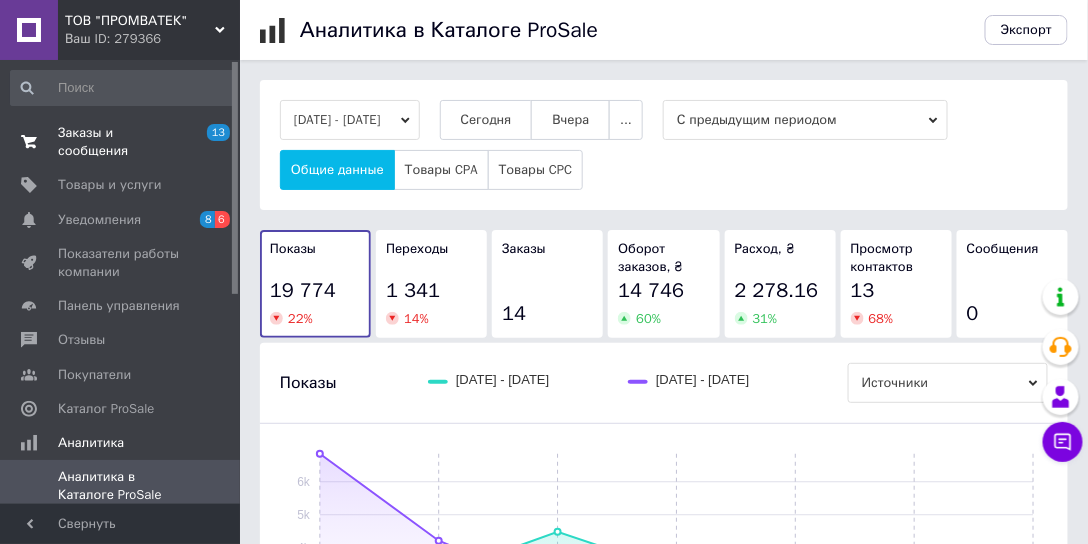 click on "Заказы и сообщения" at bounding box center (121, 142) 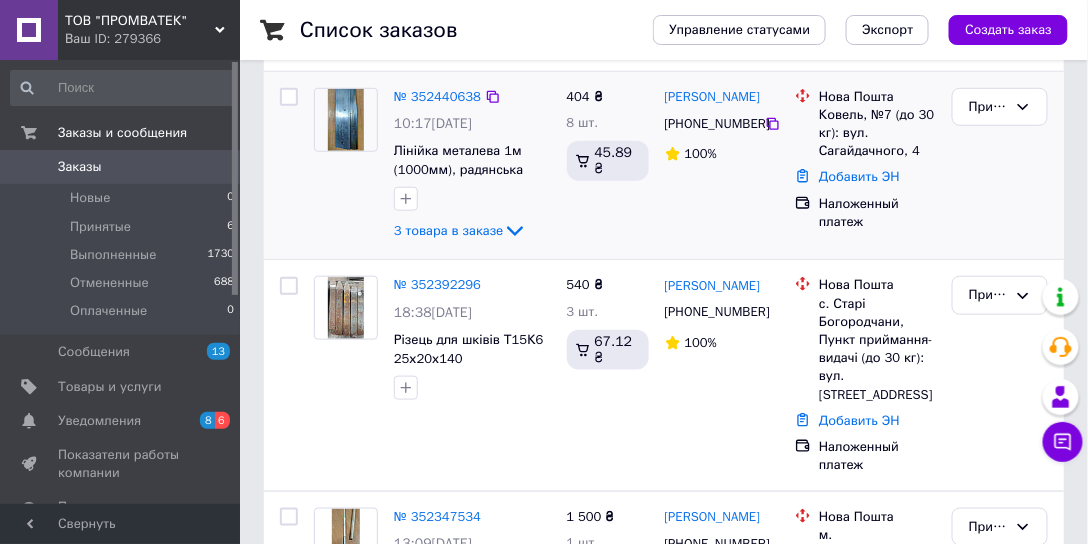 scroll, scrollTop: 400, scrollLeft: 0, axis: vertical 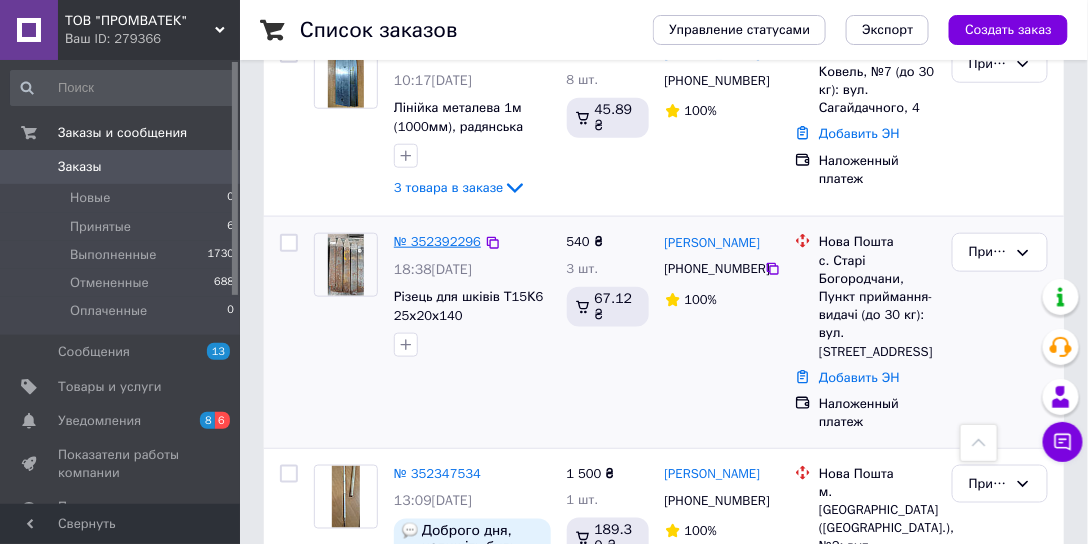 click on "№ 352392296" at bounding box center [437, 241] 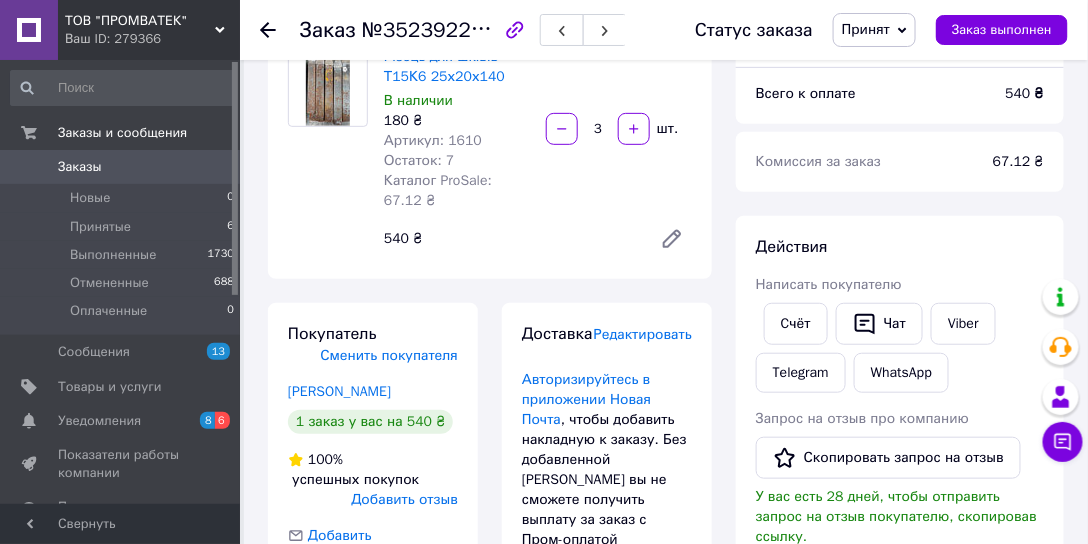 scroll, scrollTop: 228, scrollLeft: 0, axis: vertical 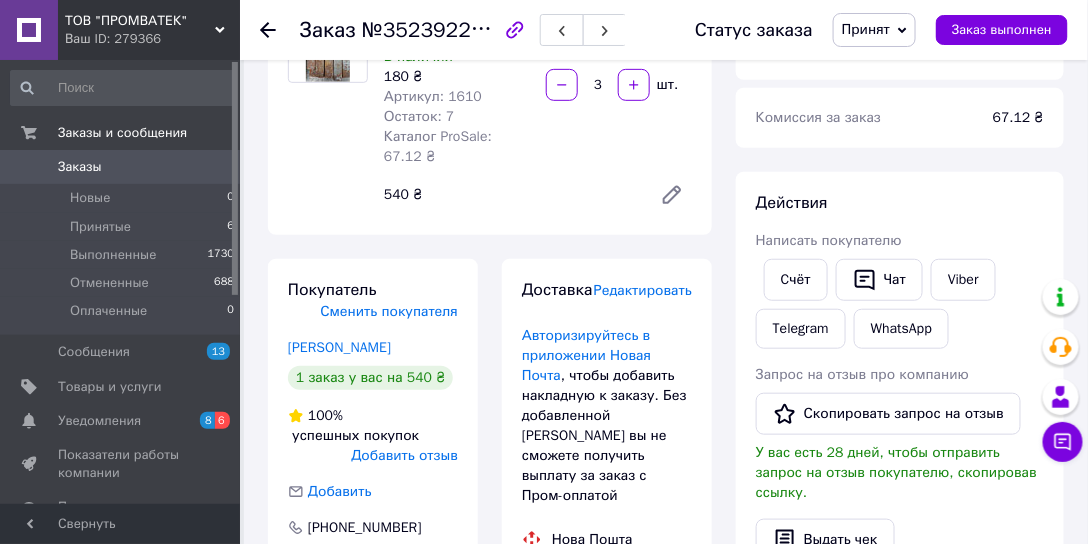click 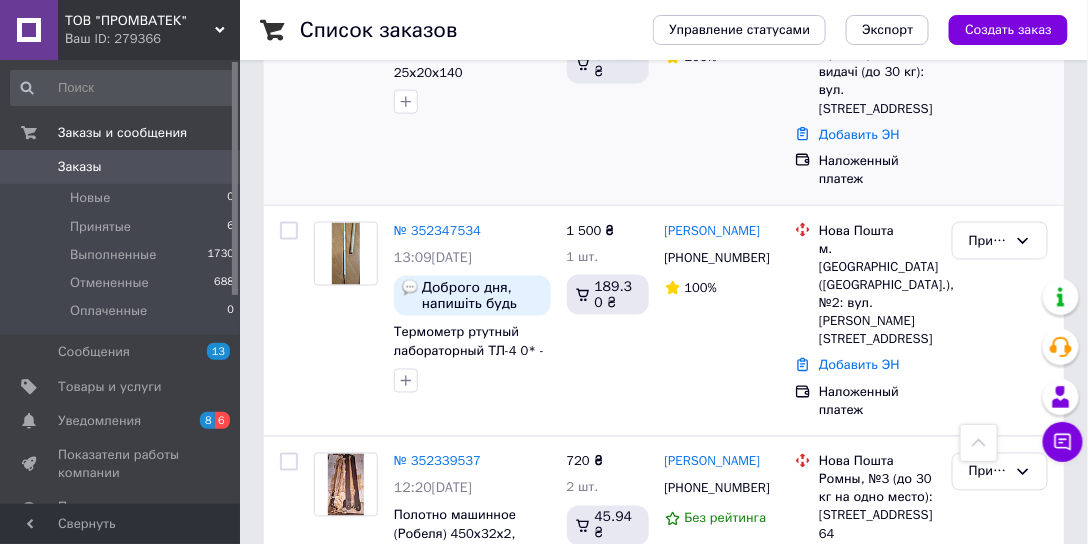 scroll, scrollTop: 685, scrollLeft: 0, axis: vertical 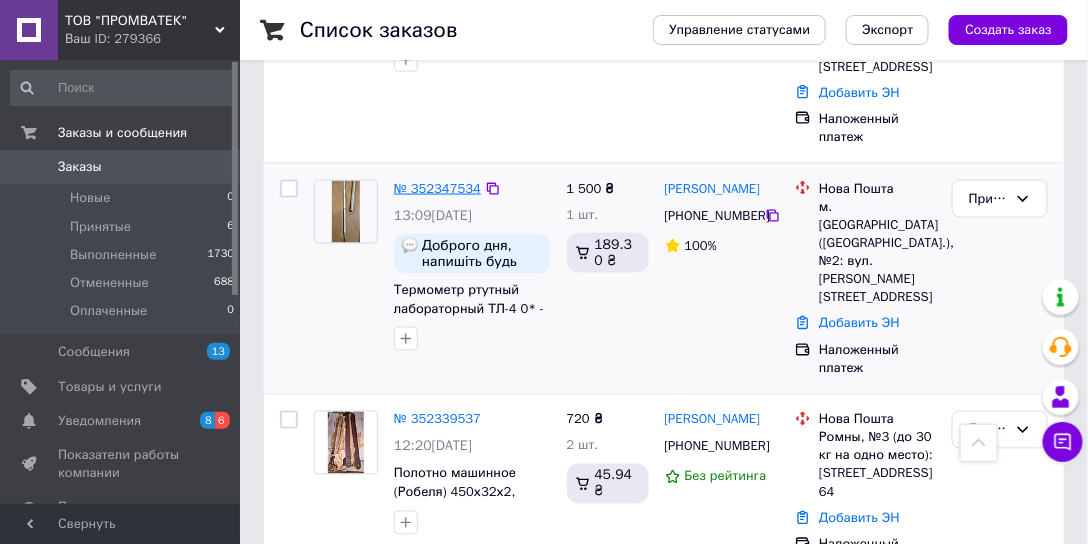 click on "№ 352347534" at bounding box center [437, 188] 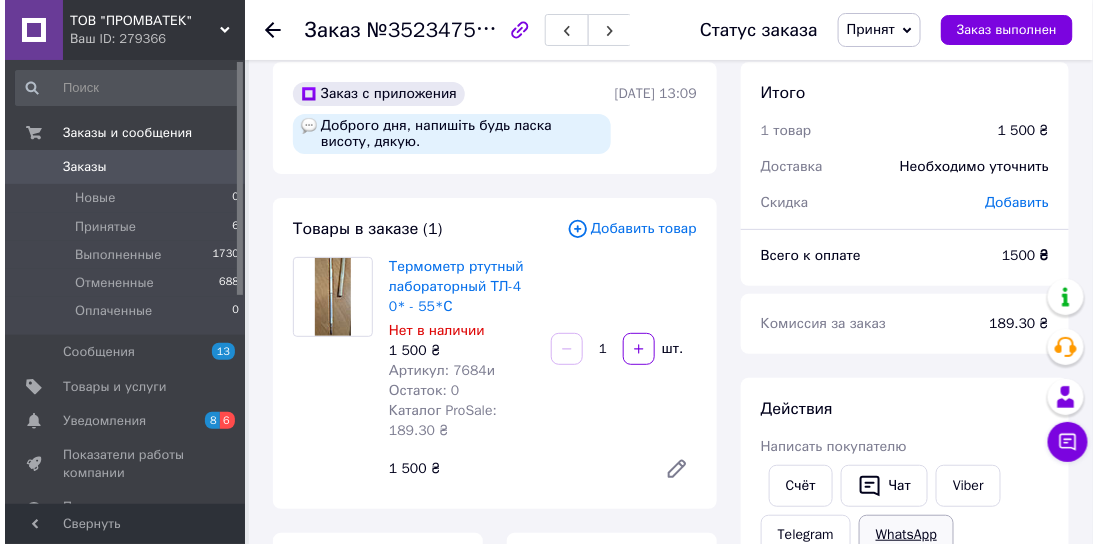 scroll, scrollTop: 0, scrollLeft: 0, axis: both 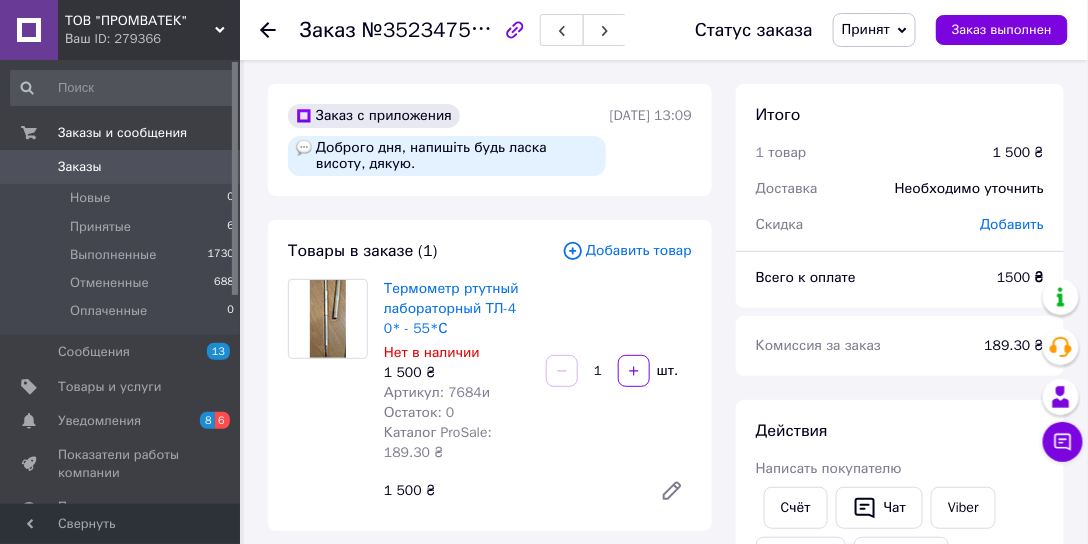 click on "Заказ №352347534 Статус заказа Принят Выполнен Отменен Оплаченный Заказ выполнен" at bounding box center [664, 30] 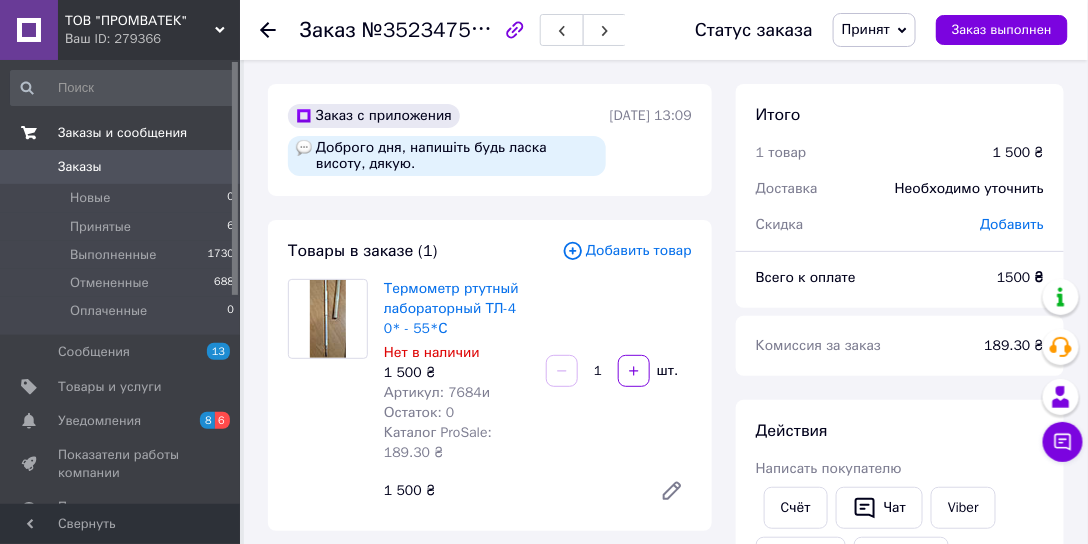 click on "Заказы и сообщения" at bounding box center [122, 133] 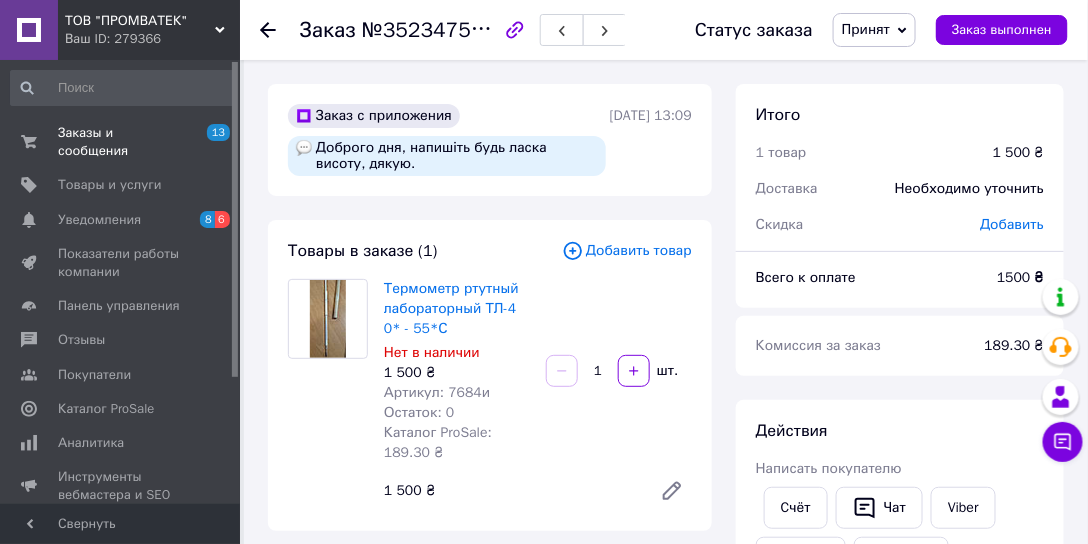 click 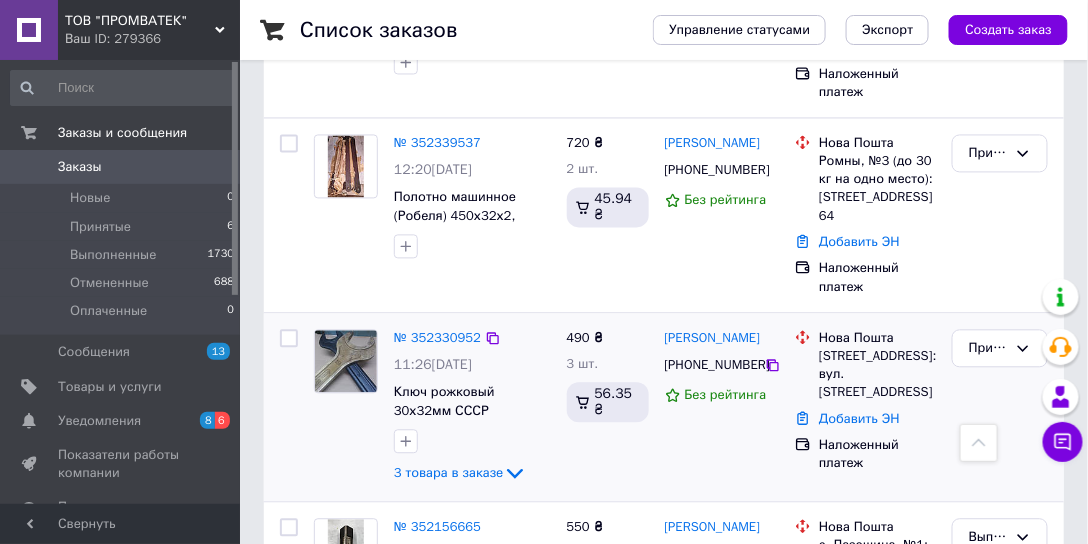 scroll, scrollTop: 971, scrollLeft: 0, axis: vertical 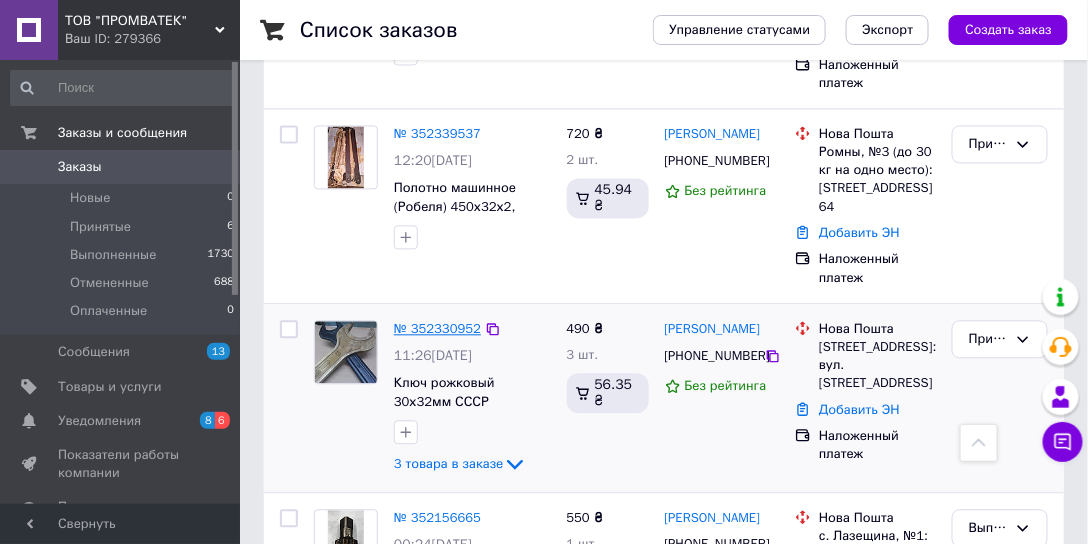 click on "№ 352330952" at bounding box center [437, 328] 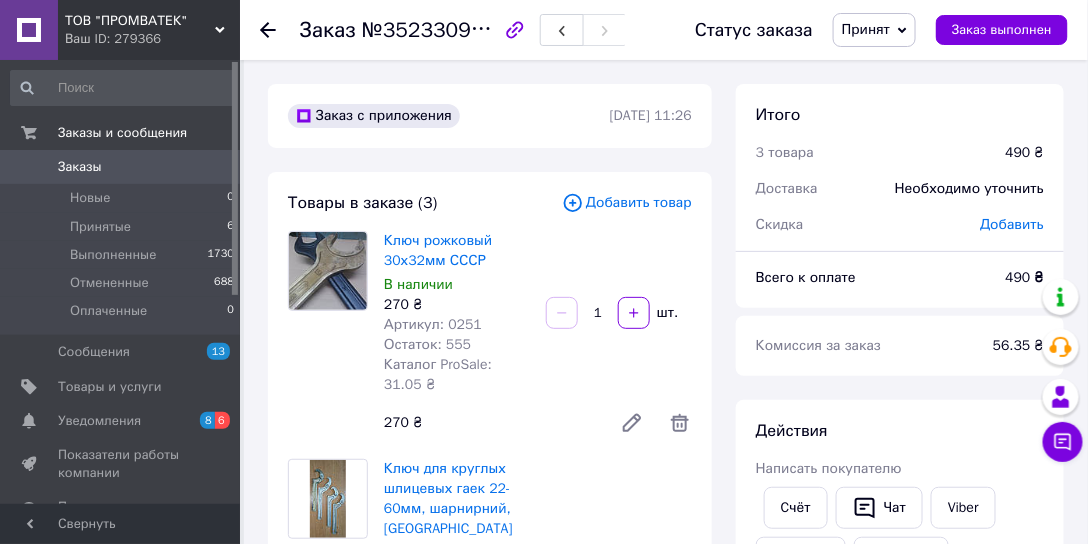 scroll, scrollTop: 0, scrollLeft: 0, axis: both 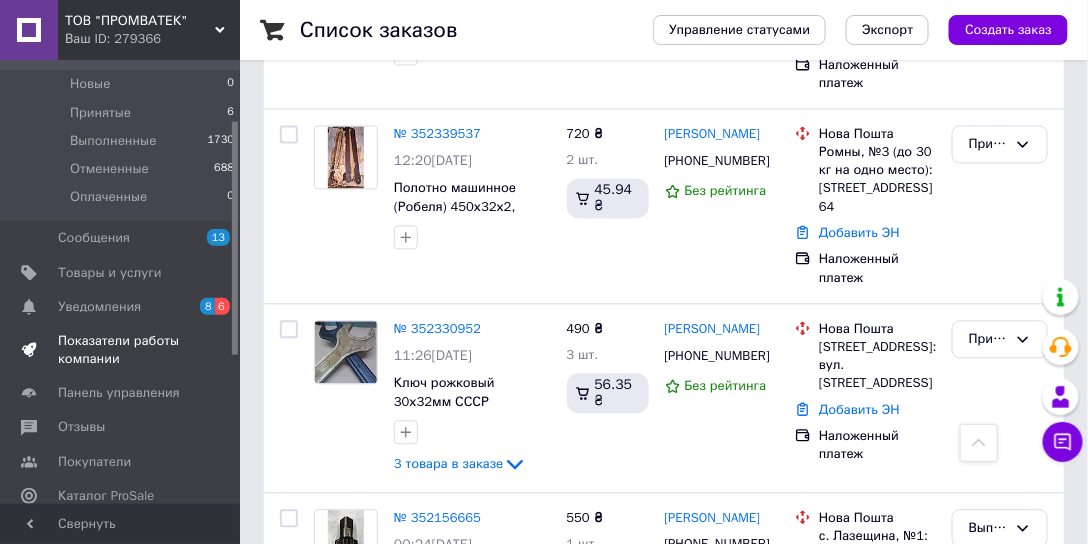 click on "Показатели работы компании" at bounding box center (121, 350) 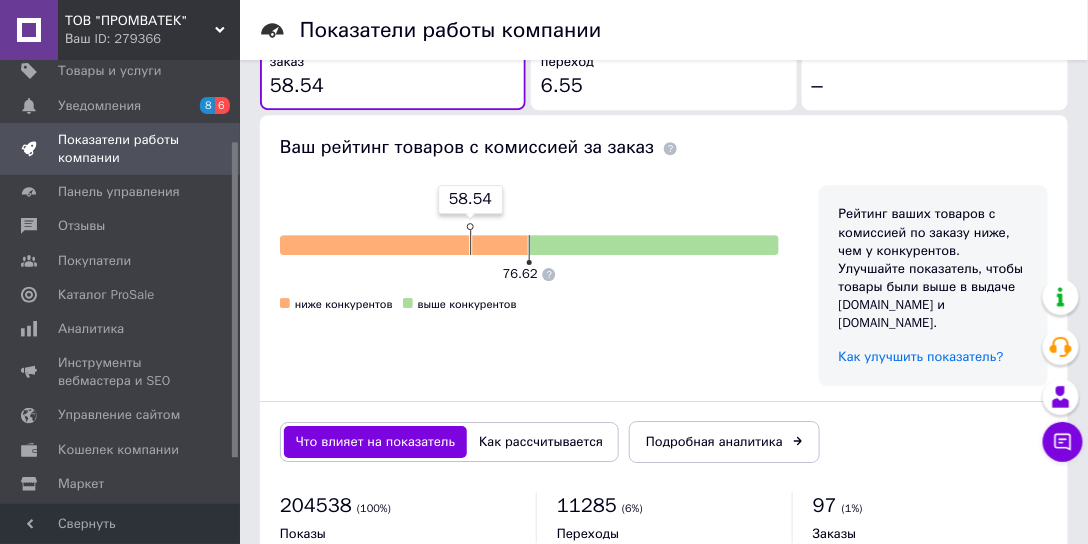 scroll, scrollTop: 1509, scrollLeft: 0, axis: vertical 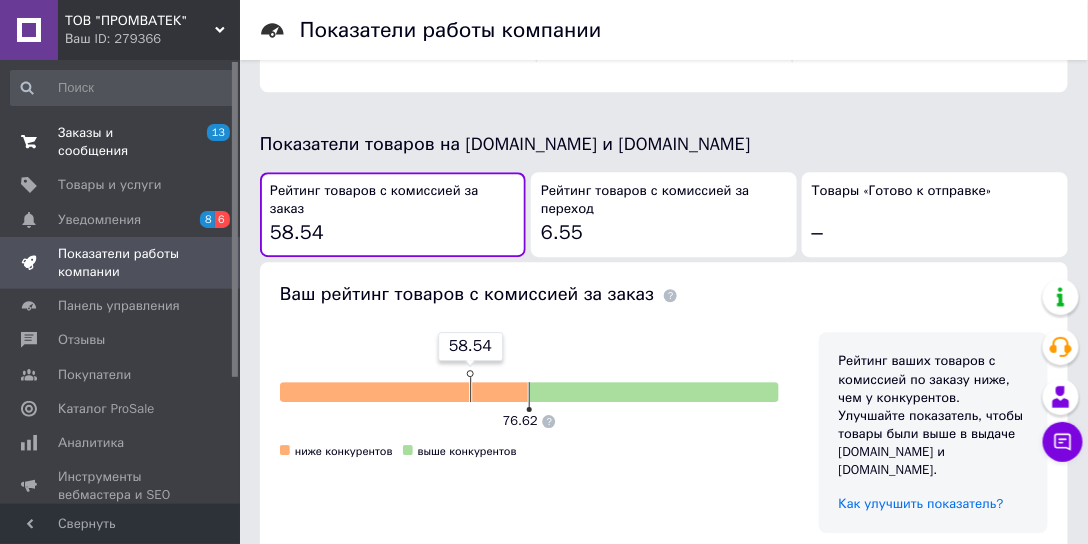 click on "Заказы и сообщения" at bounding box center (121, 142) 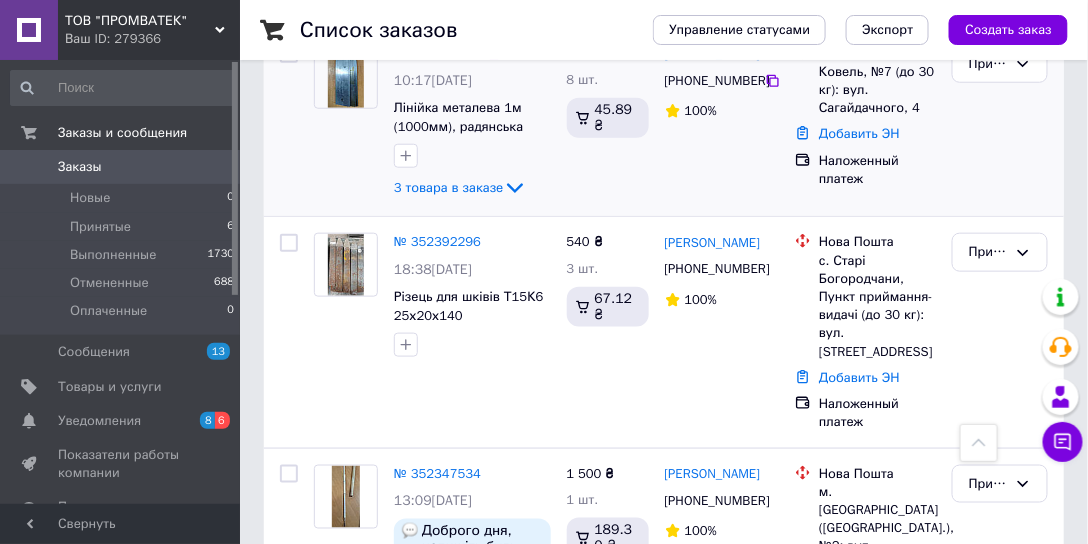 scroll, scrollTop: 457, scrollLeft: 0, axis: vertical 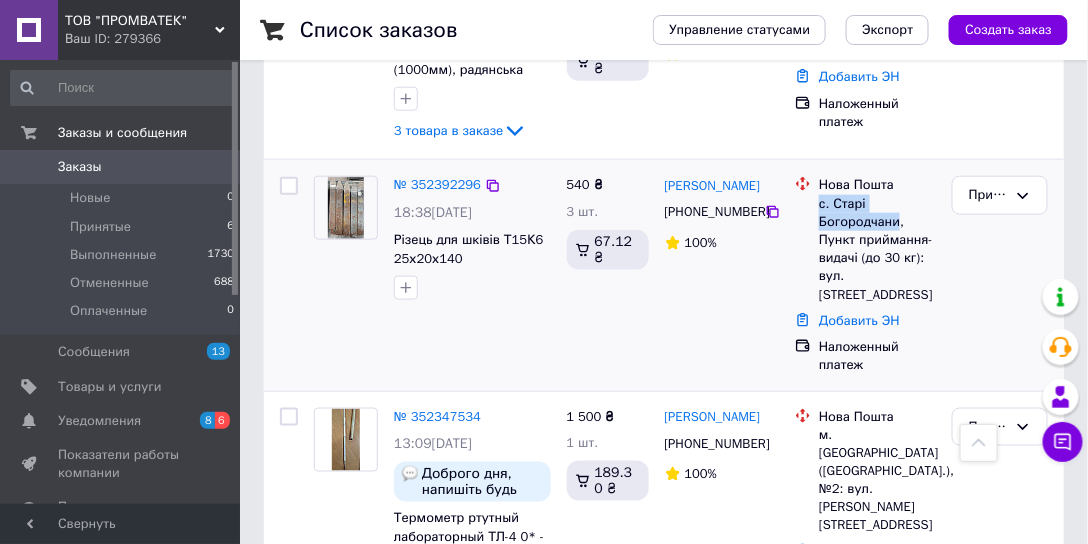 drag, startPoint x: 821, startPoint y: 203, endPoint x: 898, endPoint y: 219, distance: 78.64477 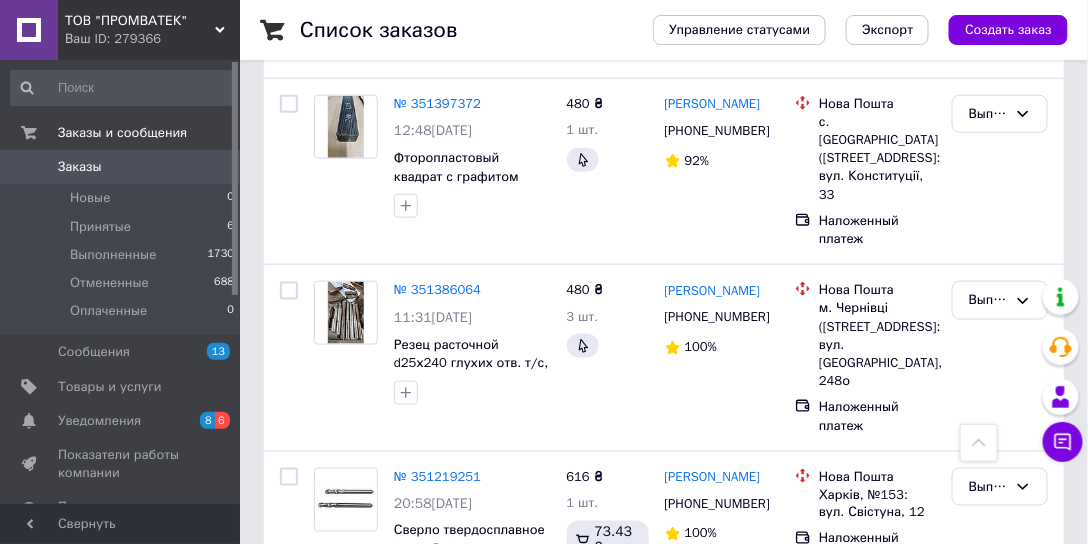 scroll, scrollTop: 4114, scrollLeft: 0, axis: vertical 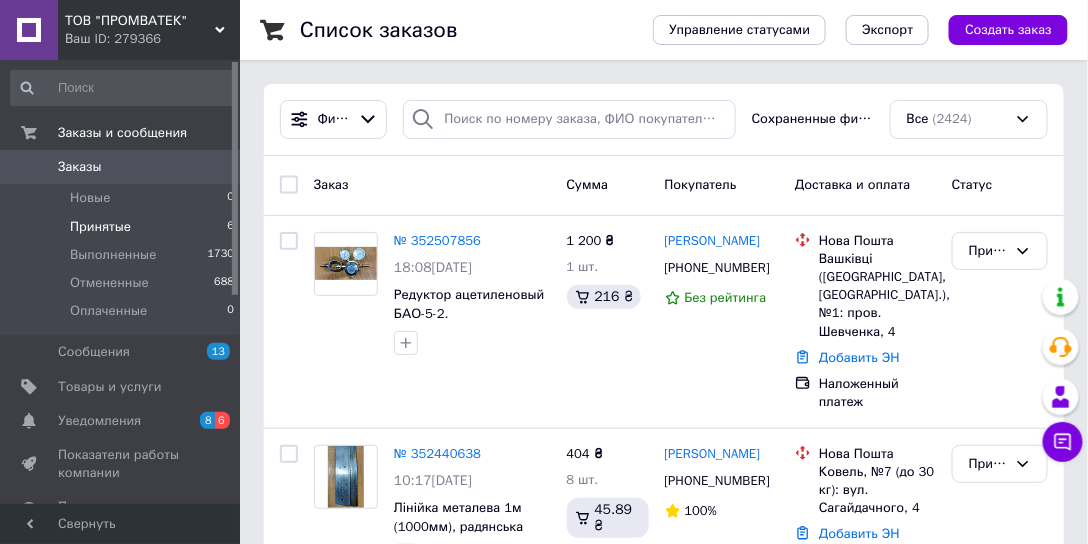click on "Принятые 6" at bounding box center (123, 227) 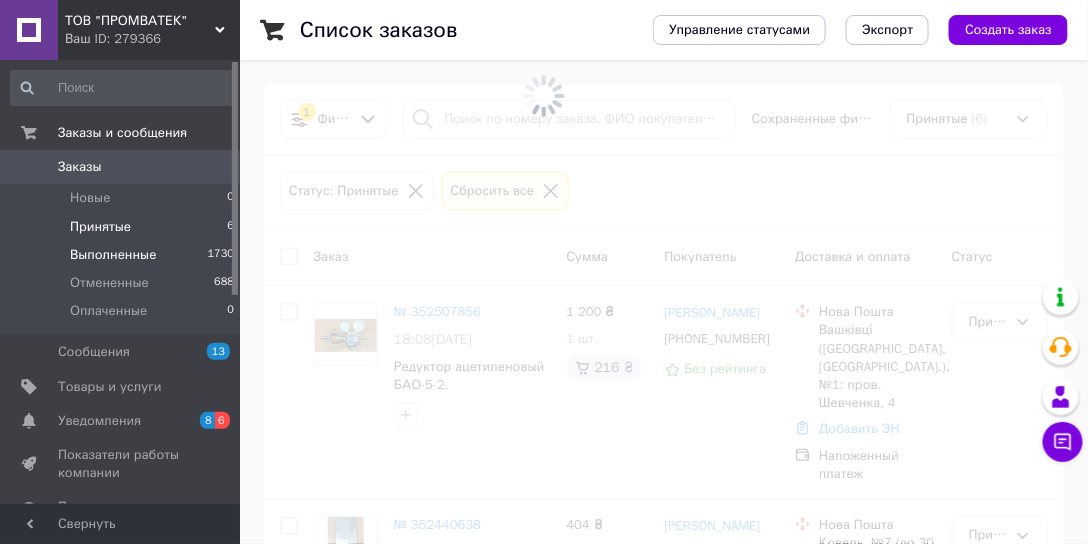 click on "Выполненные" at bounding box center (113, 255) 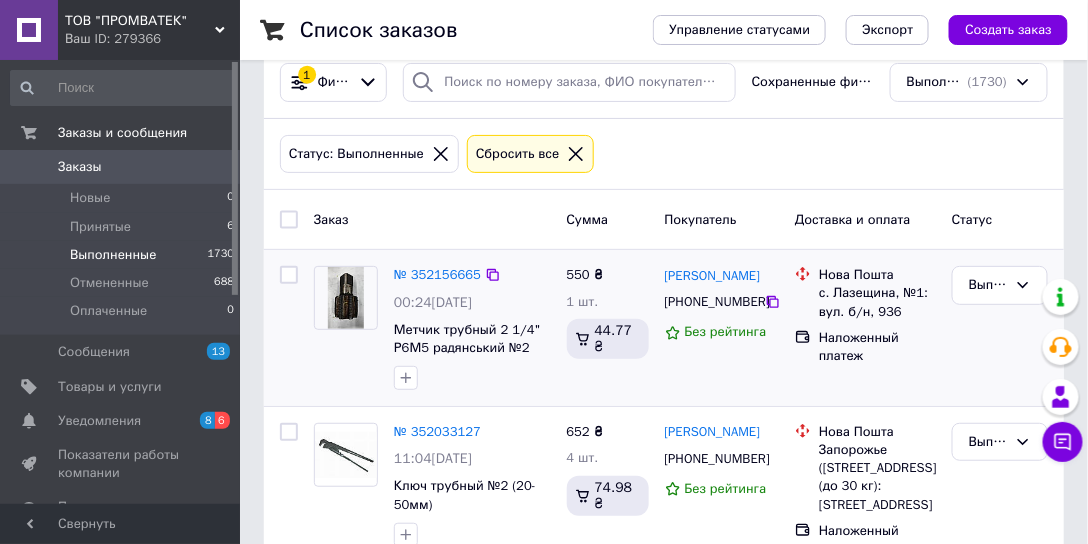scroll, scrollTop: 57, scrollLeft: 0, axis: vertical 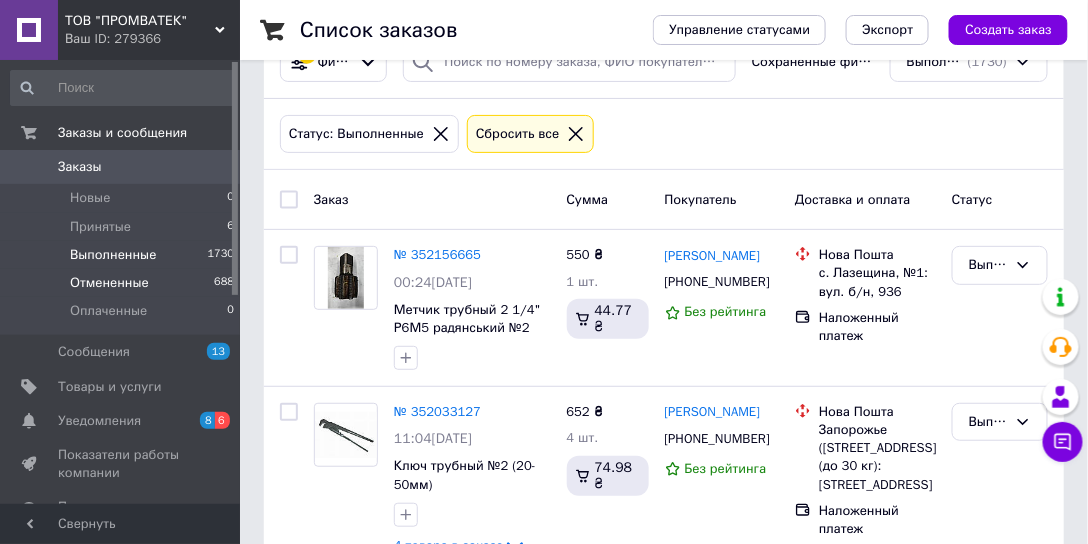 click on "Отмененные" at bounding box center [109, 283] 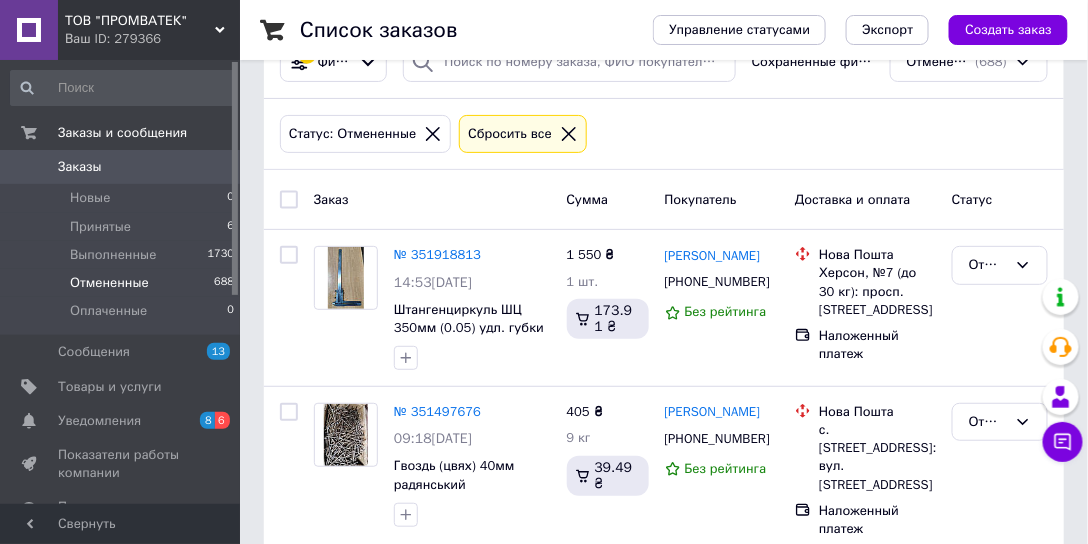 scroll, scrollTop: 0, scrollLeft: 0, axis: both 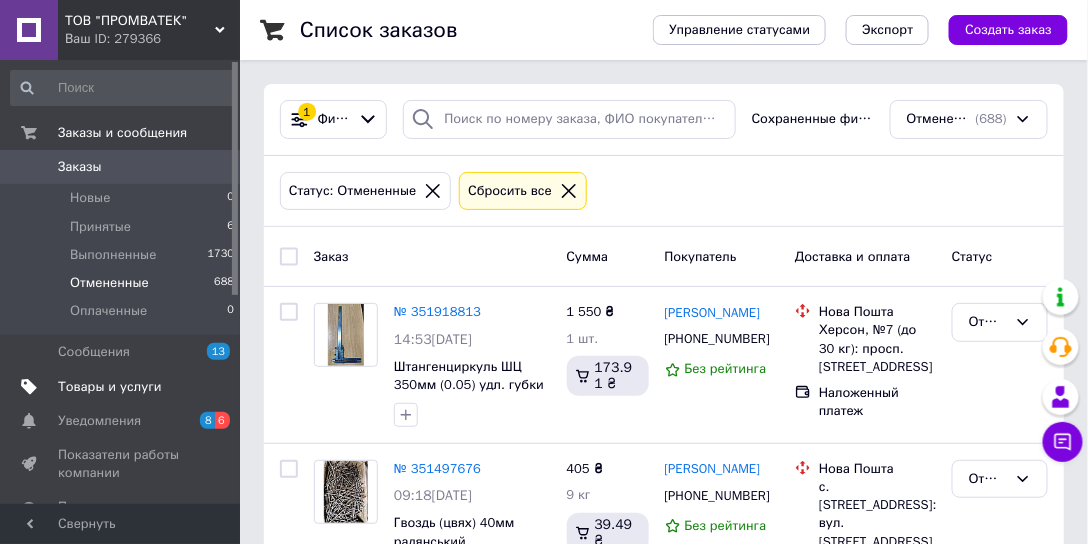 click on "Товары и услуги" at bounding box center (110, 387) 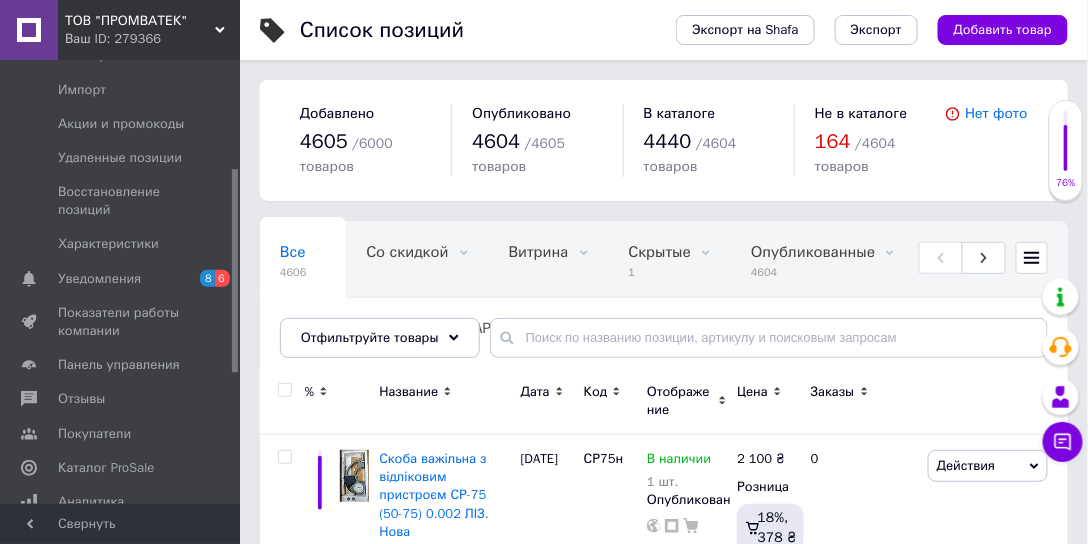 scroll, scrollTop: 285, scrollLeft: 0, axis: vertical 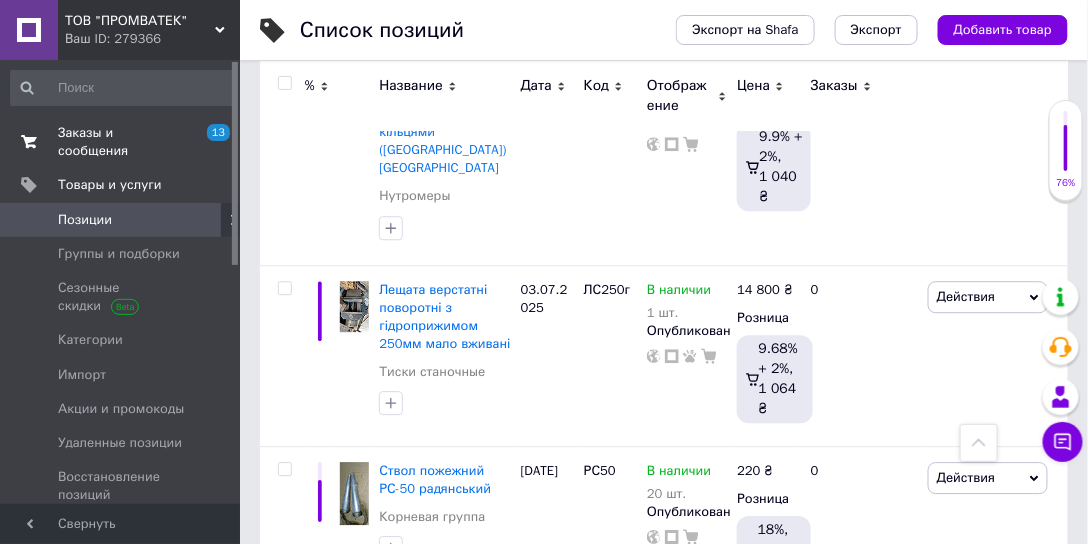 click on "Заказы и сообщения" at bounding box center [121, 142] 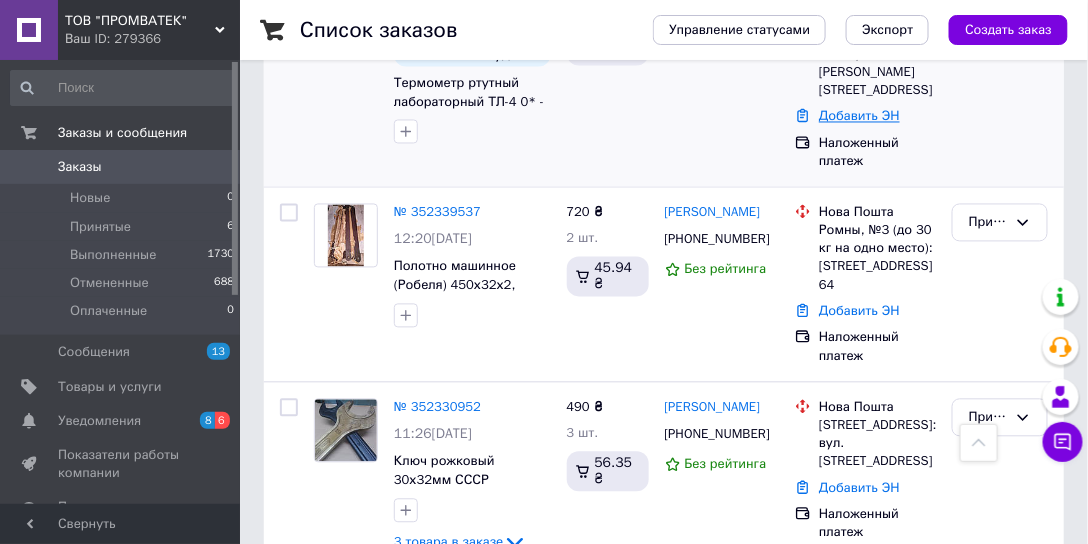 scroll, scrollTop: 914, scrollLeft: 0, axis: vertical 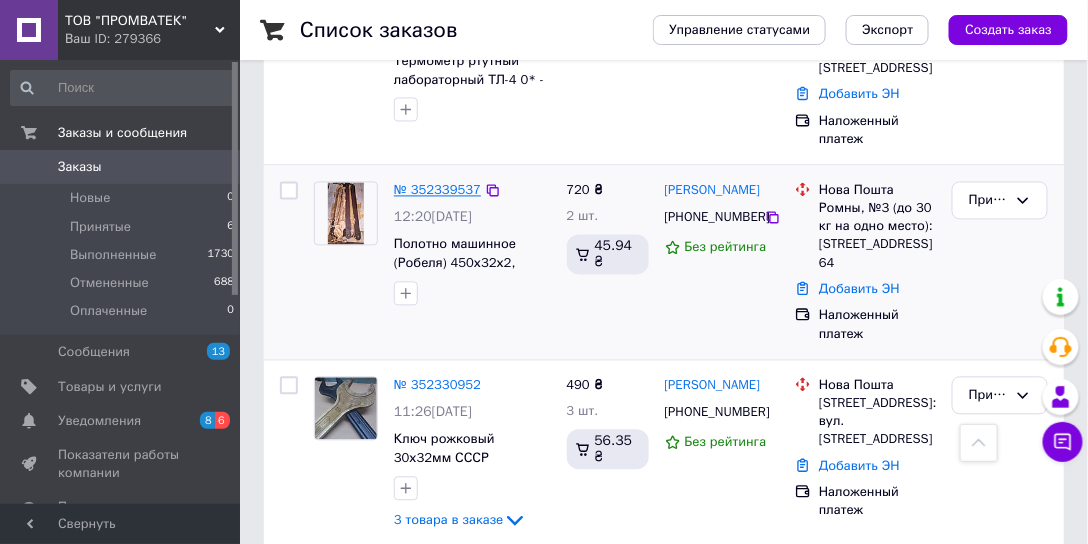 click on "№ 352339537" at bounding box center [437, 190] 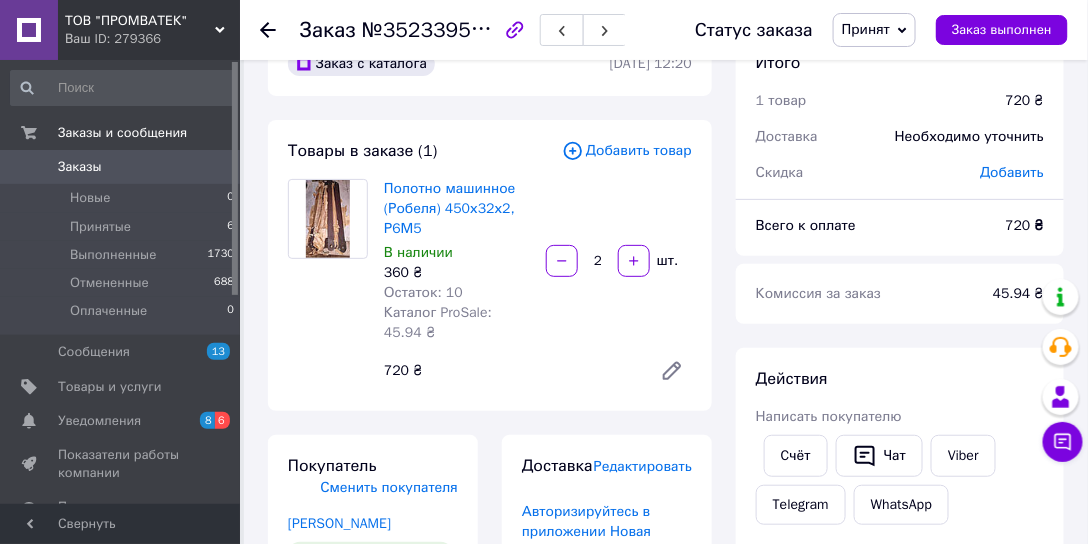 scroll, scrollTop: 0, scrollLeft: 0, axis: both 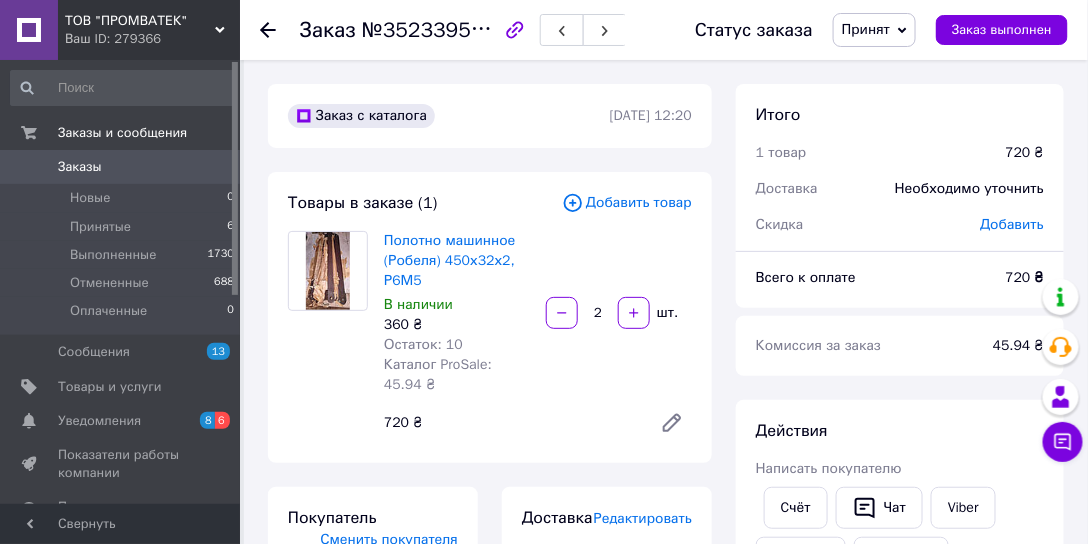 click at bounding box center (268, 30) 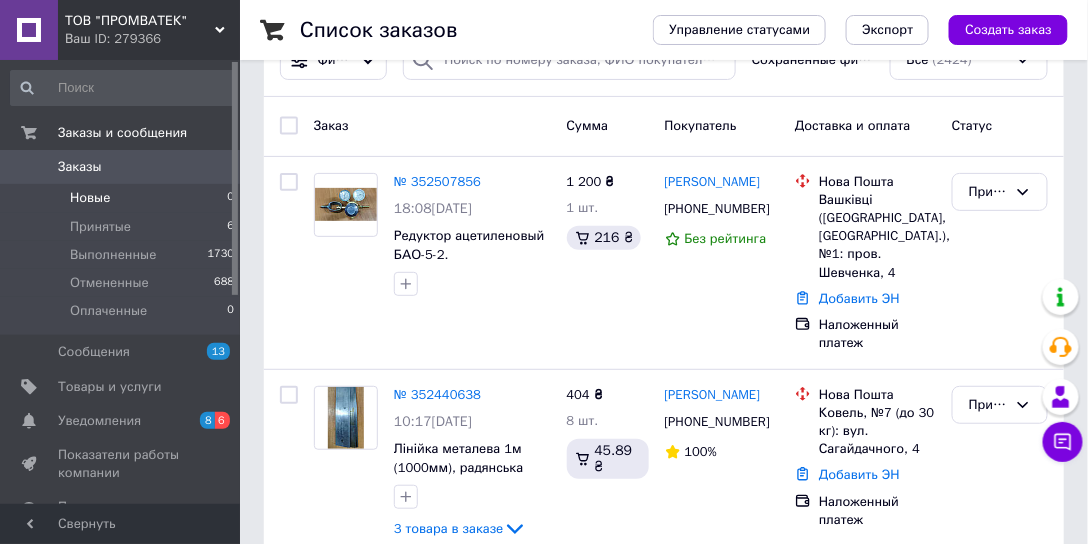 scroll, scrollTop: 0, scrollLeft: 0, axis: both 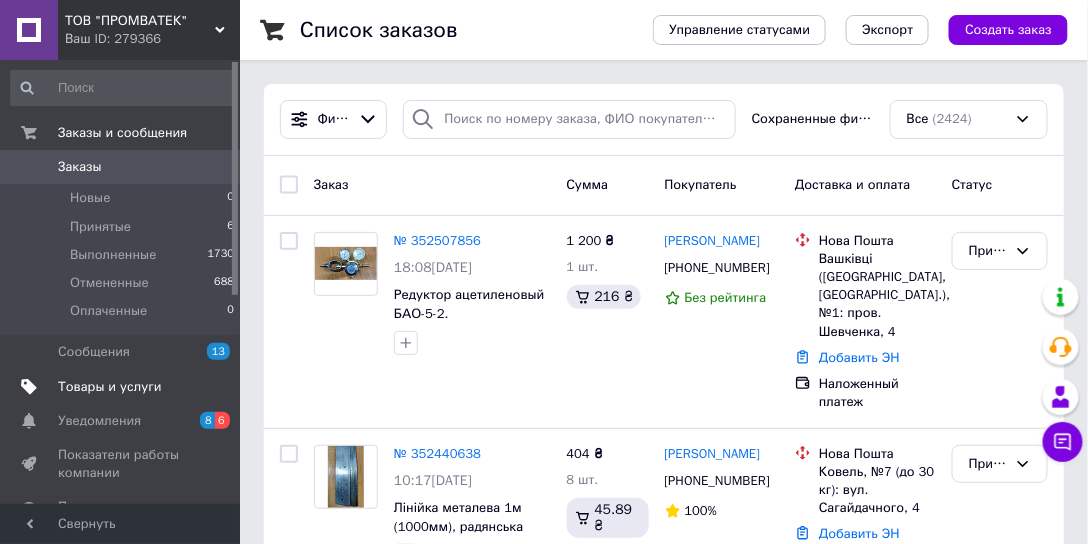 click on "Товары и услуги" at bounding box center [110, 387] 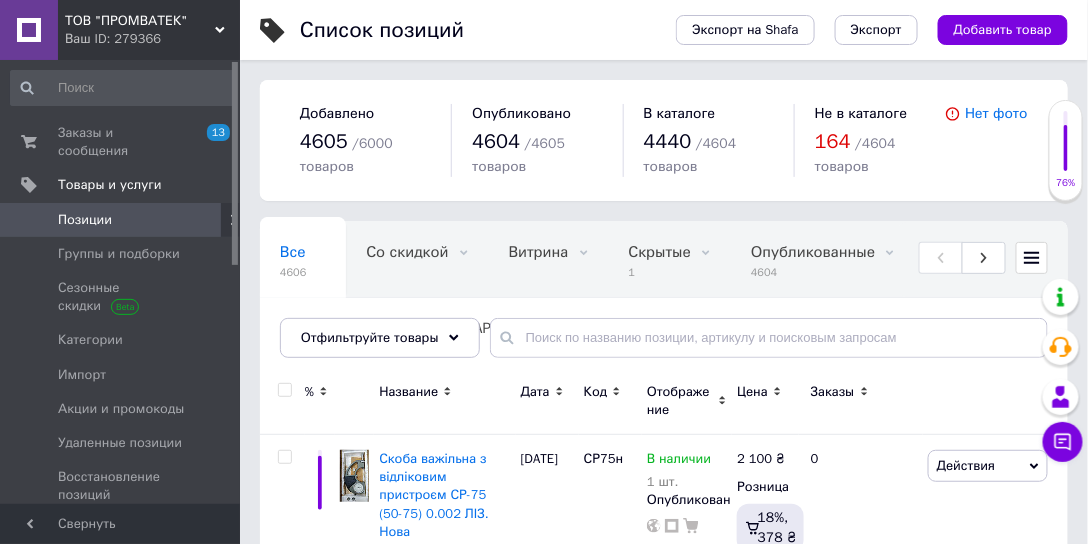 scroll, scrollTop: 42, scrollLeft: 0, axis: vertical 